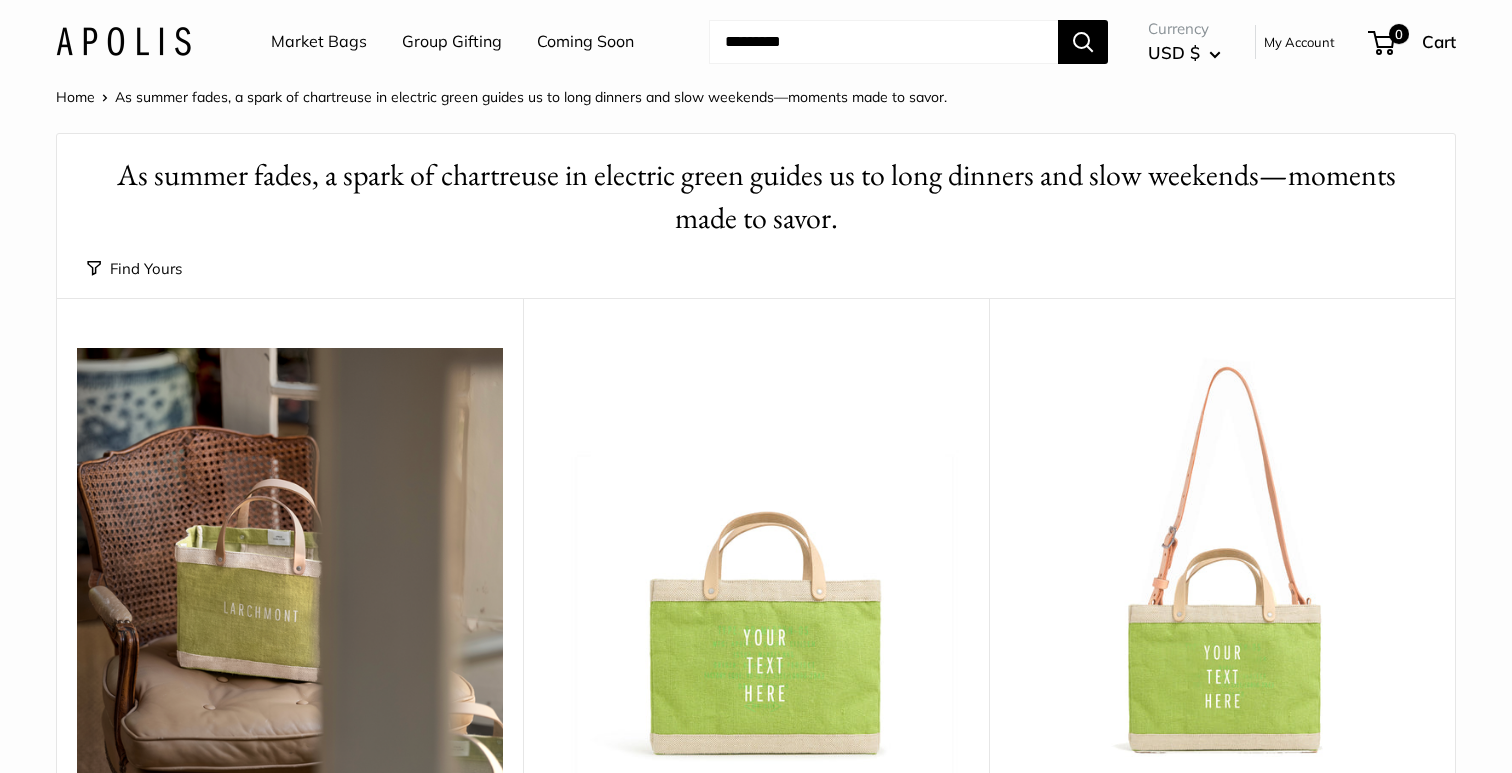 scroll, scrollTop: 0, scrollLeft: 0, axis: both 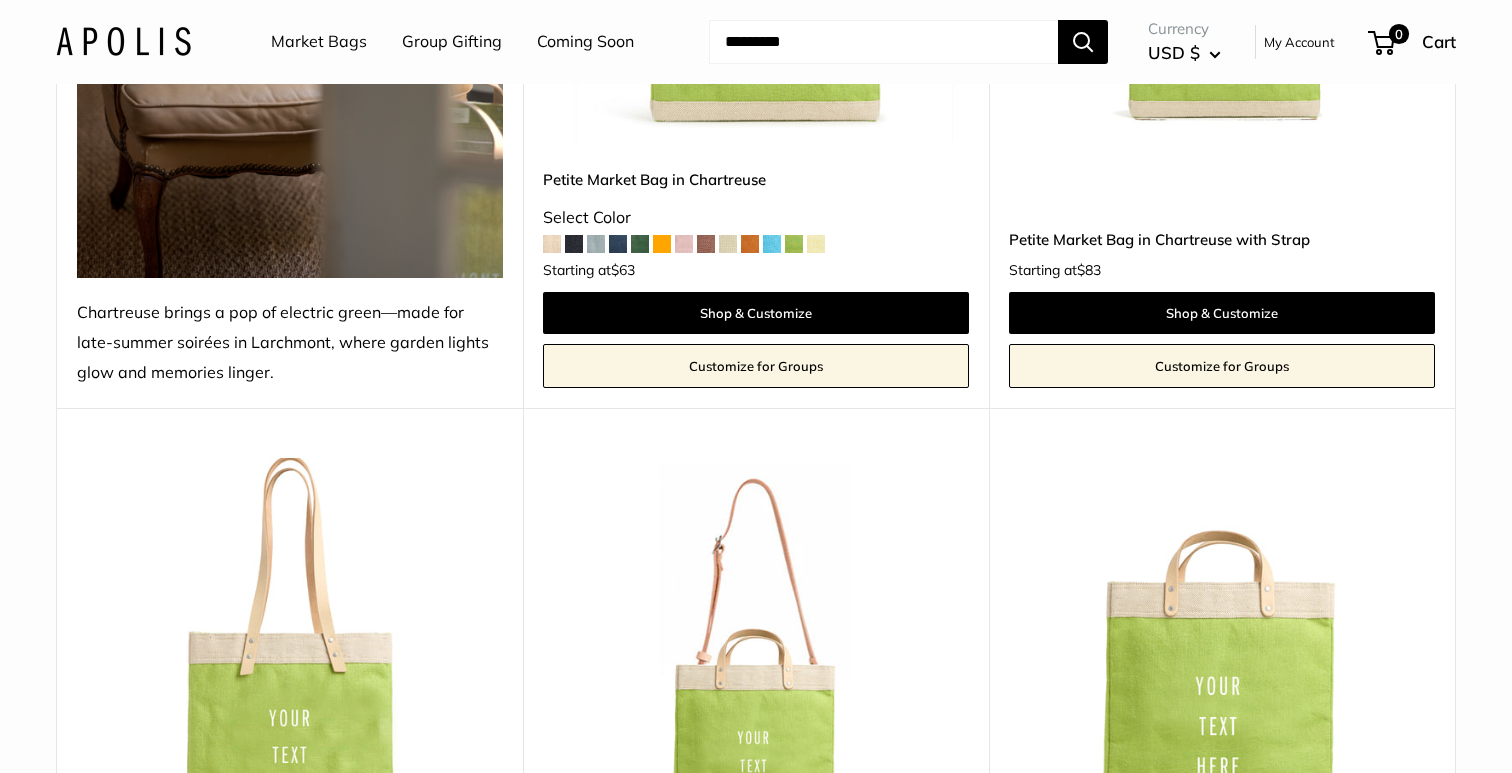 click at bounding box center (750, 244) 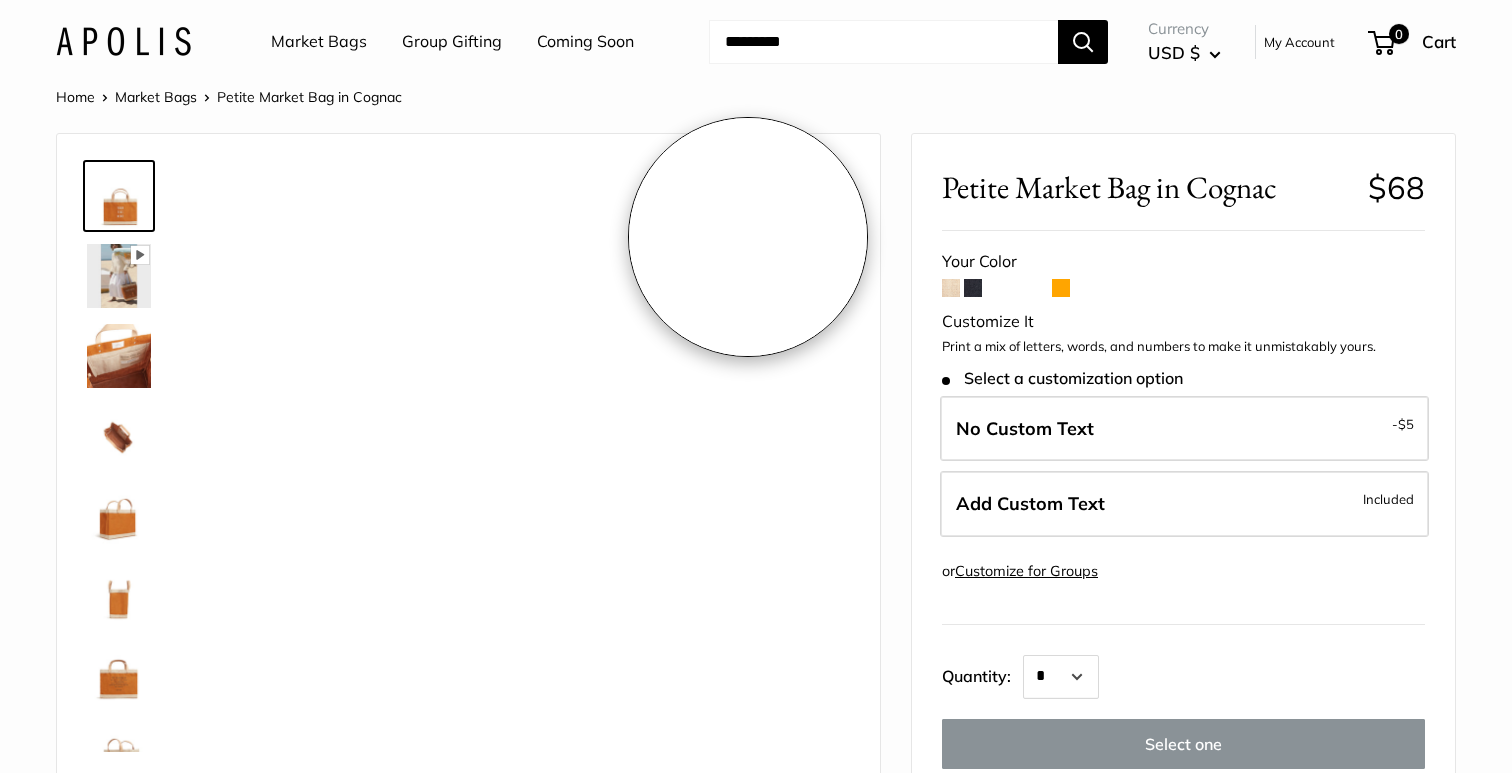scroll, scrollTop: 0, scrollLeft: 0, axis: both 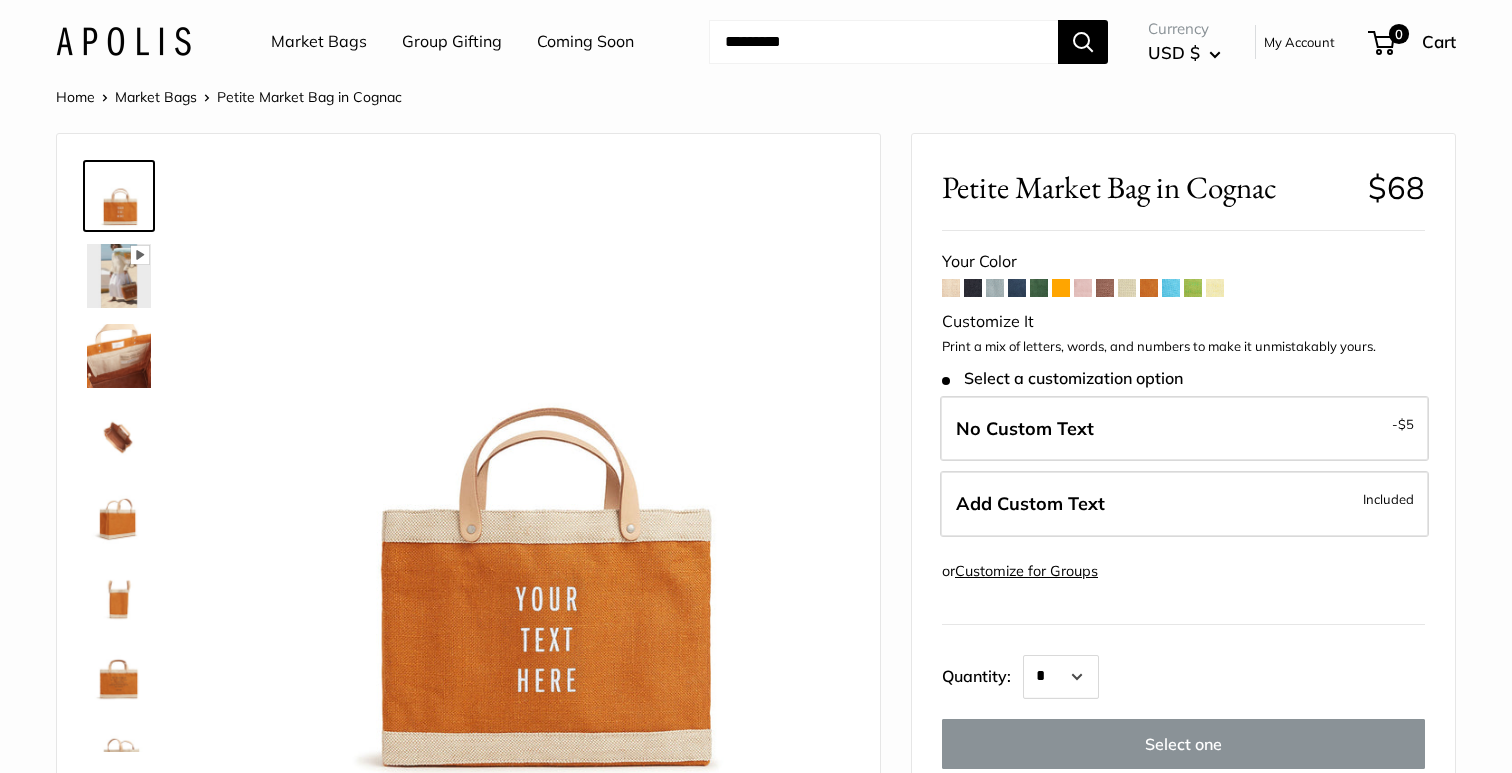 click at bounding box center (1061, 288) 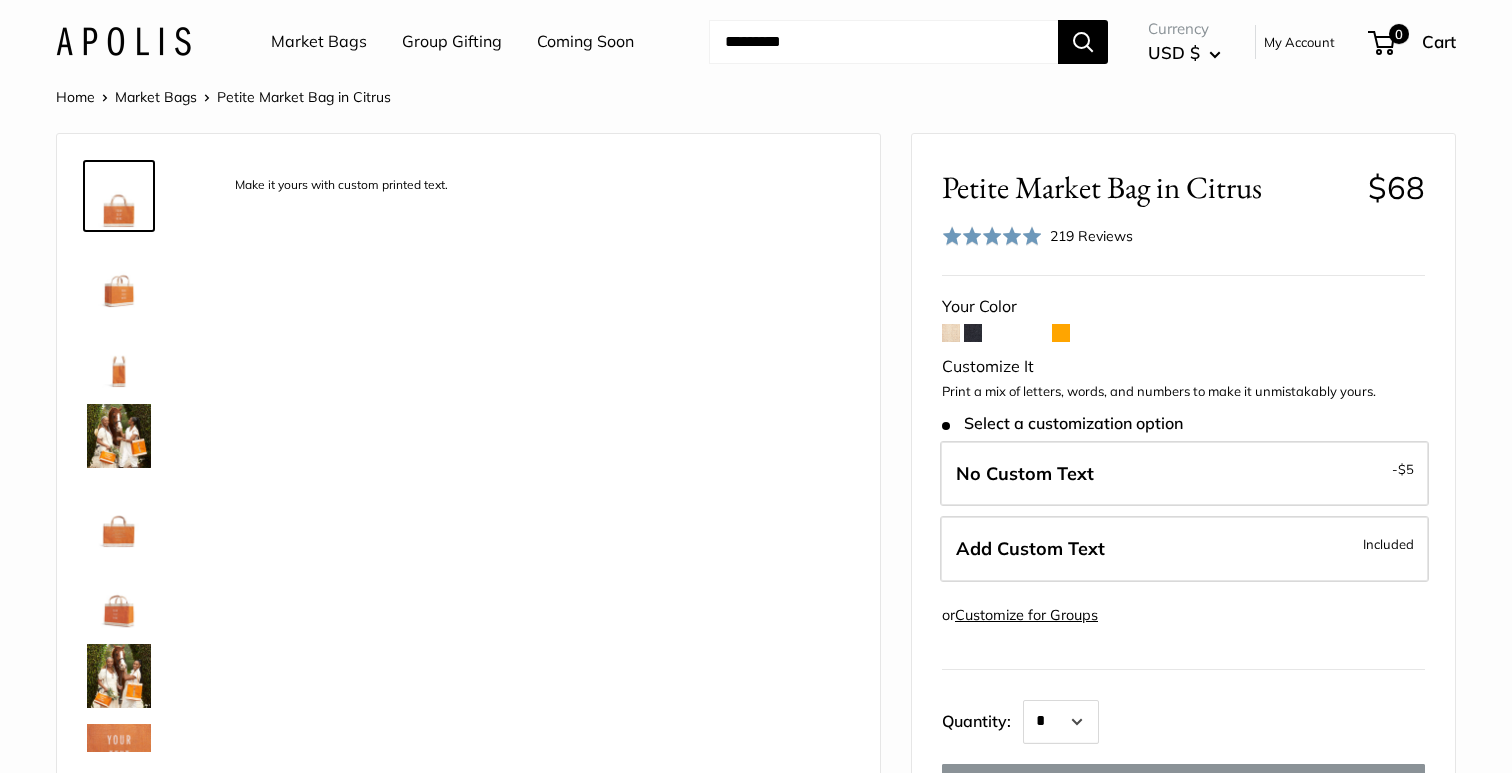 scroll, scrollTop: 0, scrollLeft: 0, axis: both 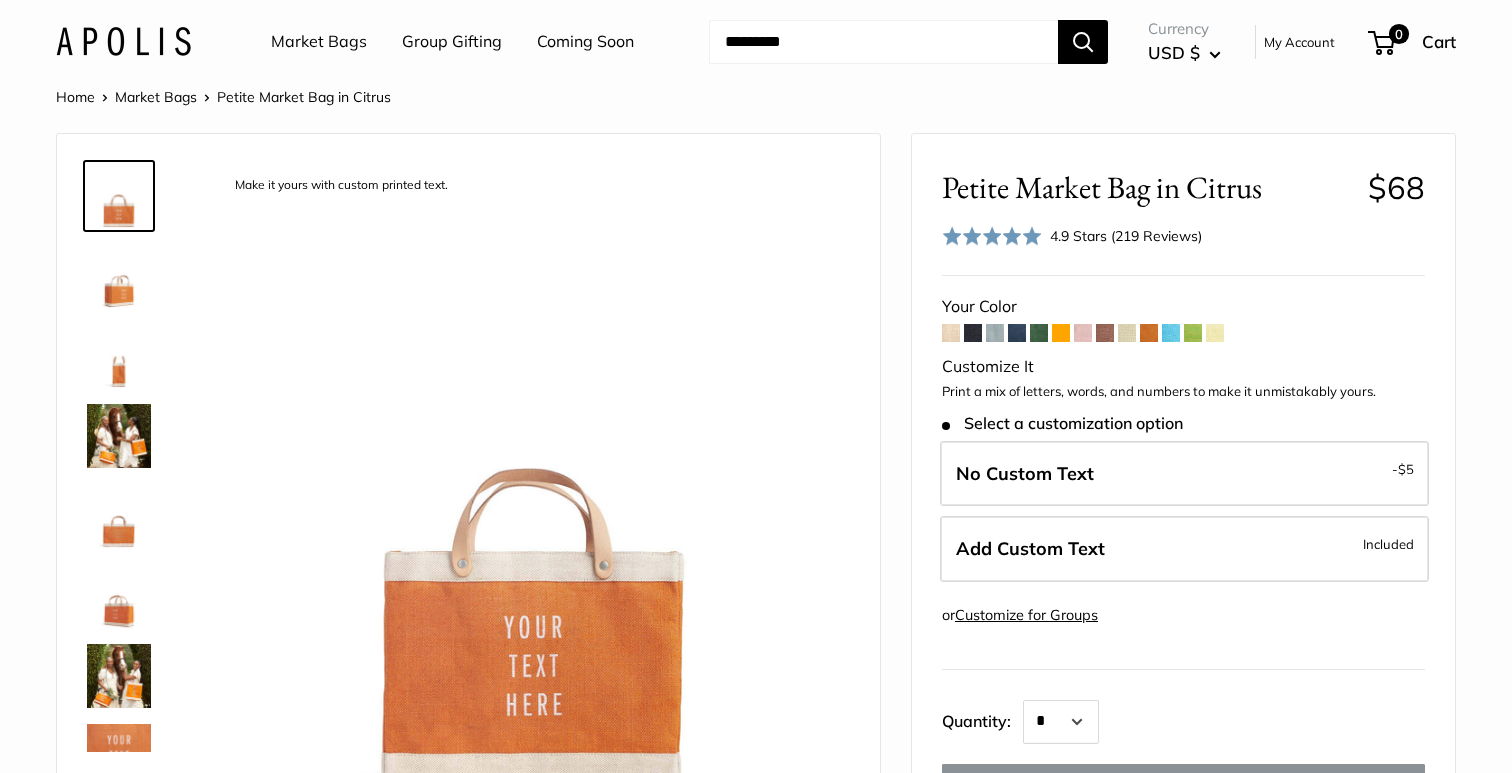click at bounding box center (119, 276) 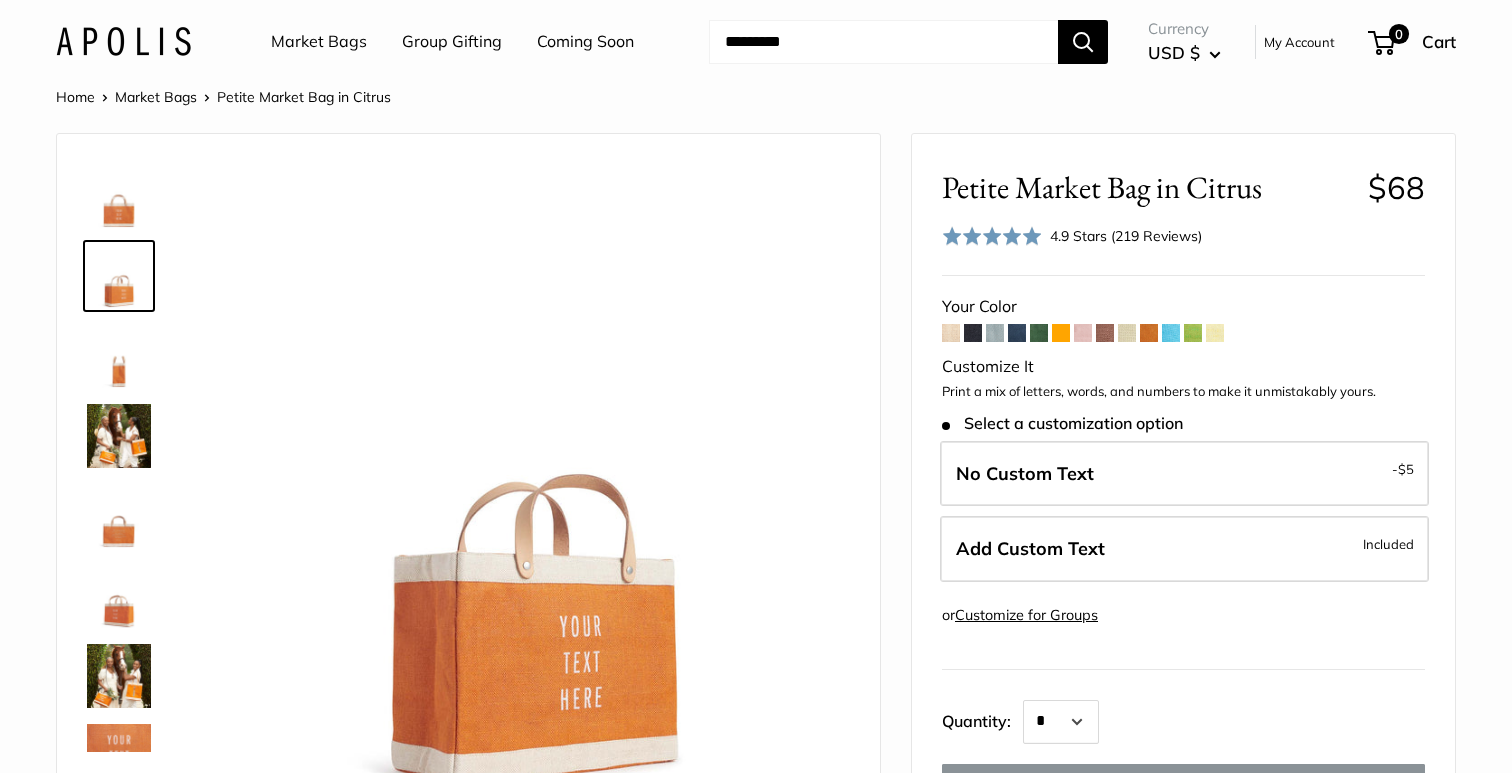 click at bounding box center [119, 196] 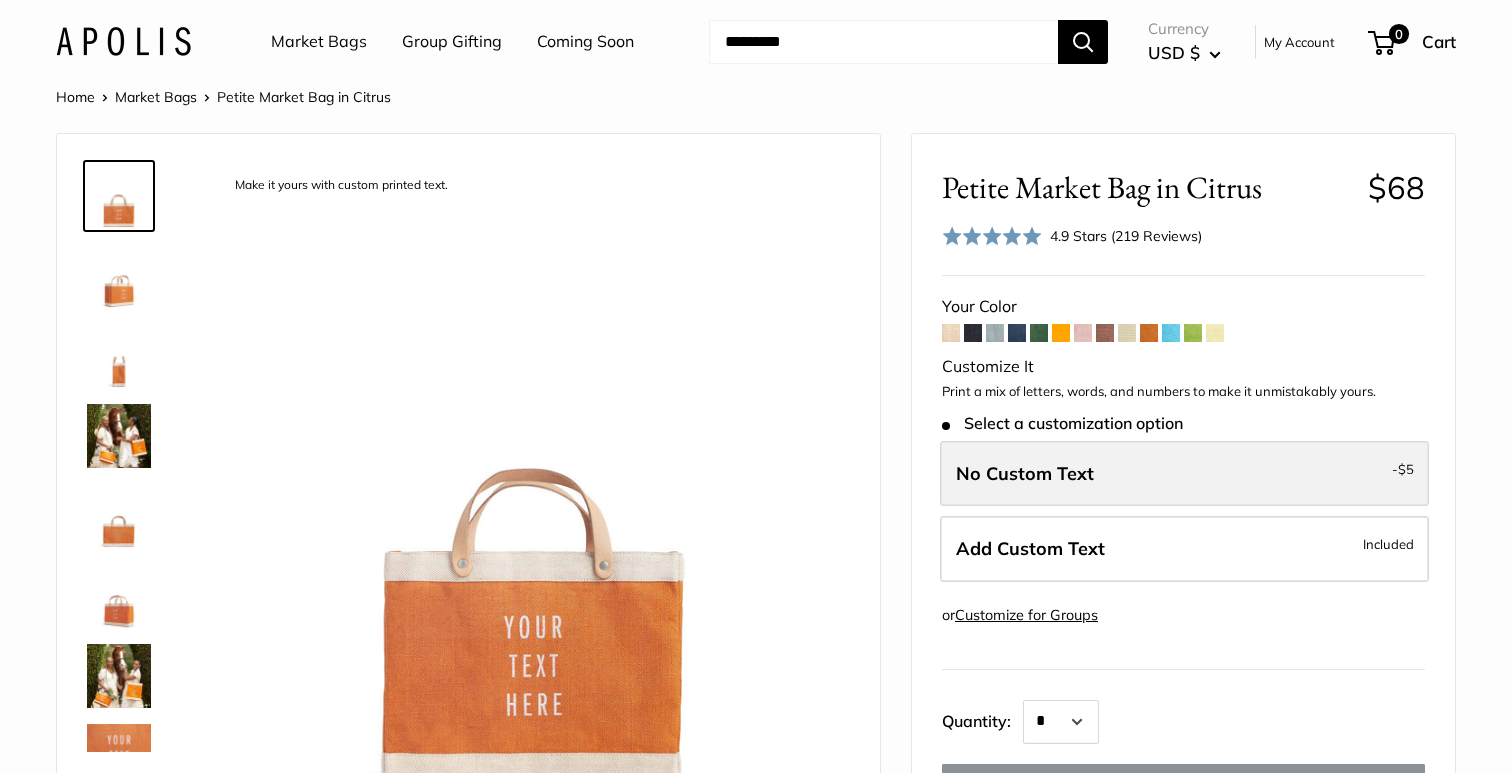 click on "No Custom Text
- $5" at bounding box center [1184, 474] 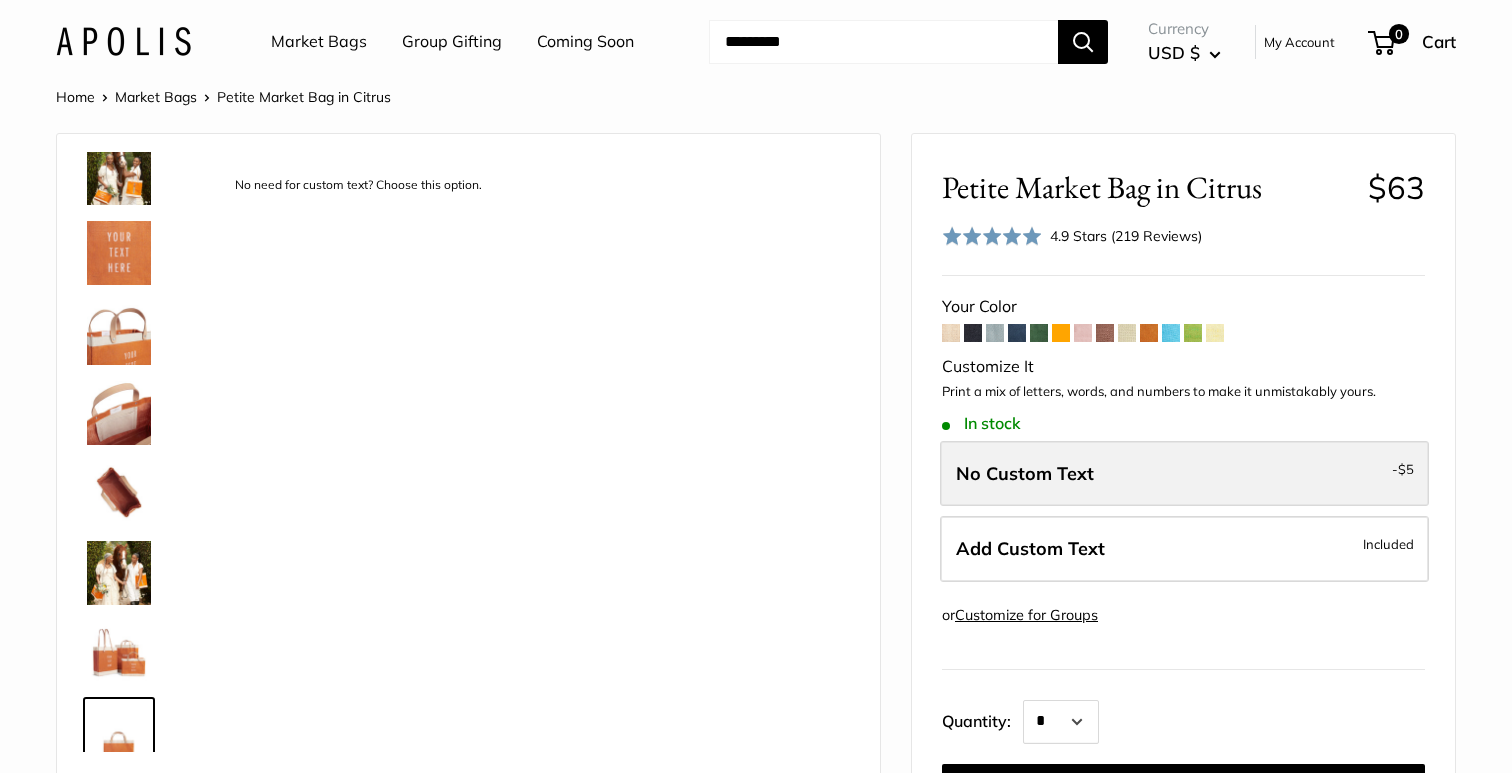 scroll, scrollTop: 528, scrollLeft: 0, axis: vertical 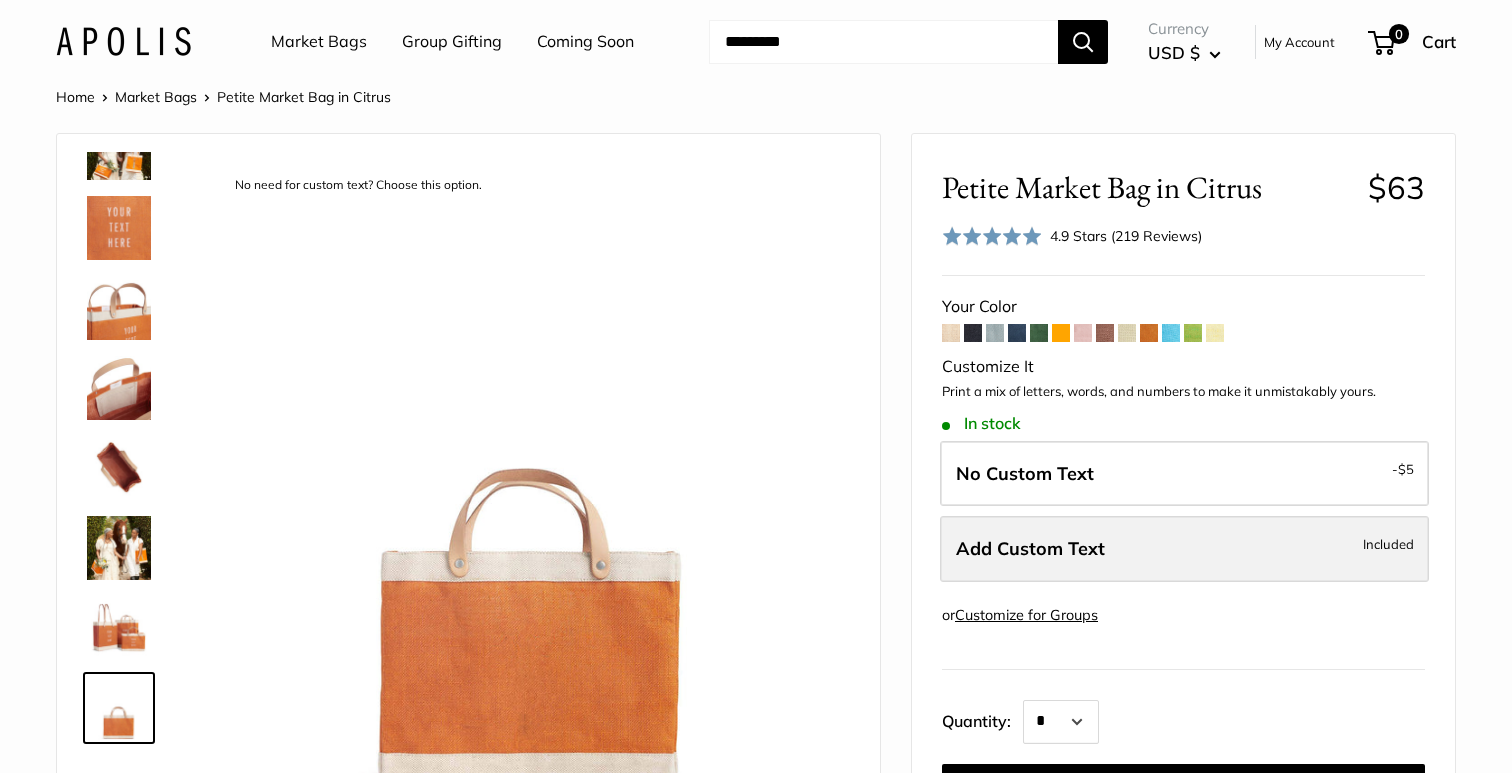 click on "Add Custom Text
Included" at bounding box center [1184, 549] 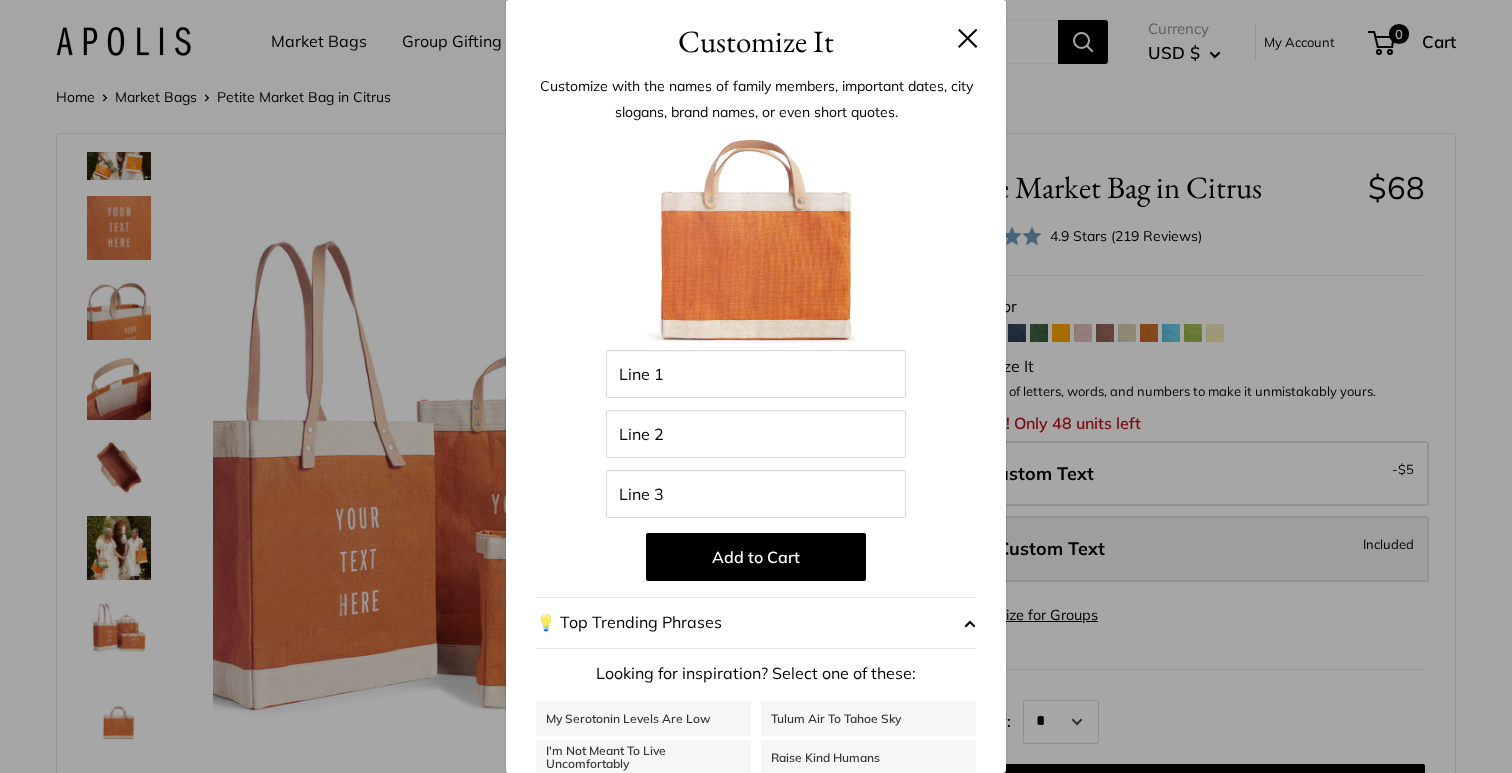scroll, scrollTop: 0, scrollLeft: 0, axis: both 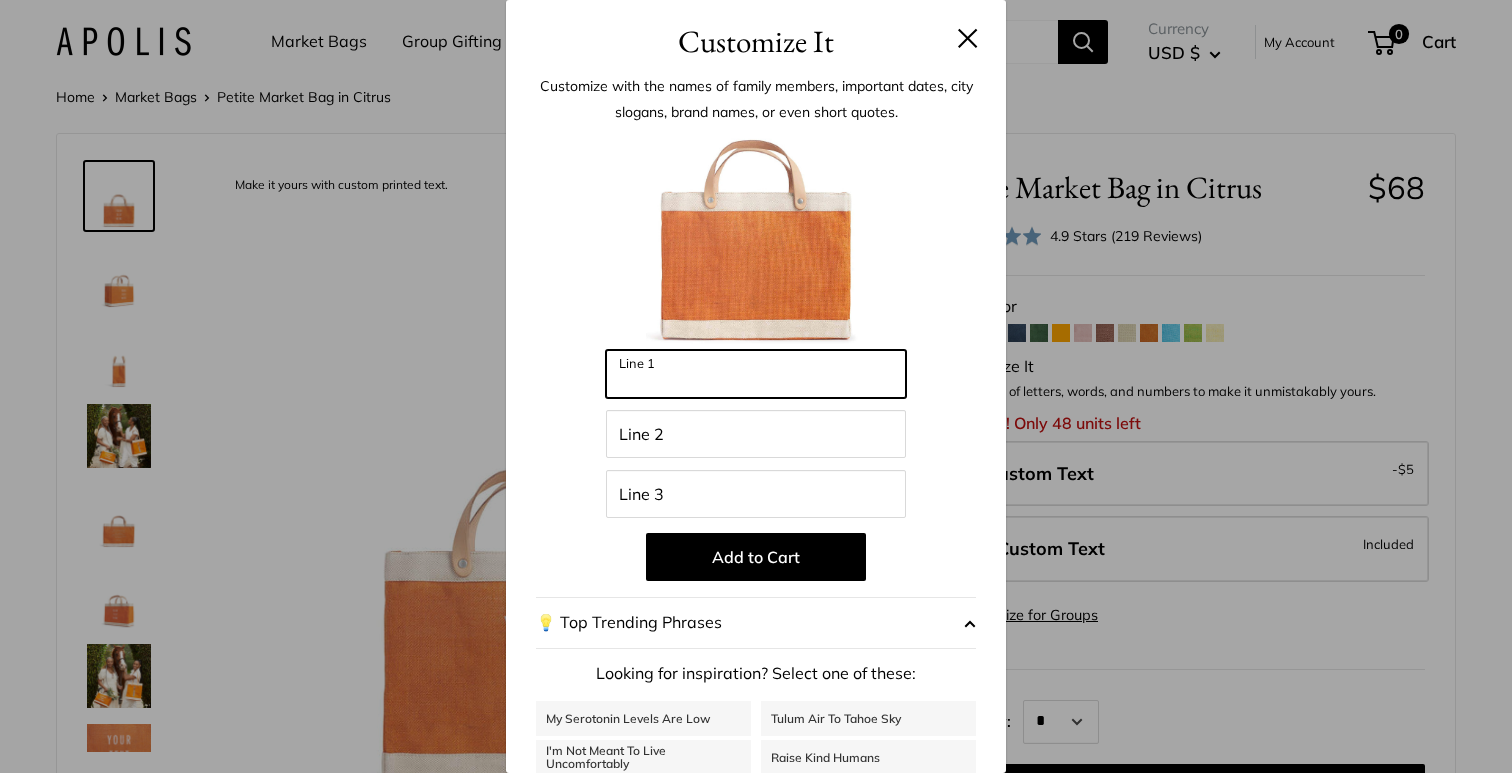 click on "Line 1" at bounding box center [756, 374] 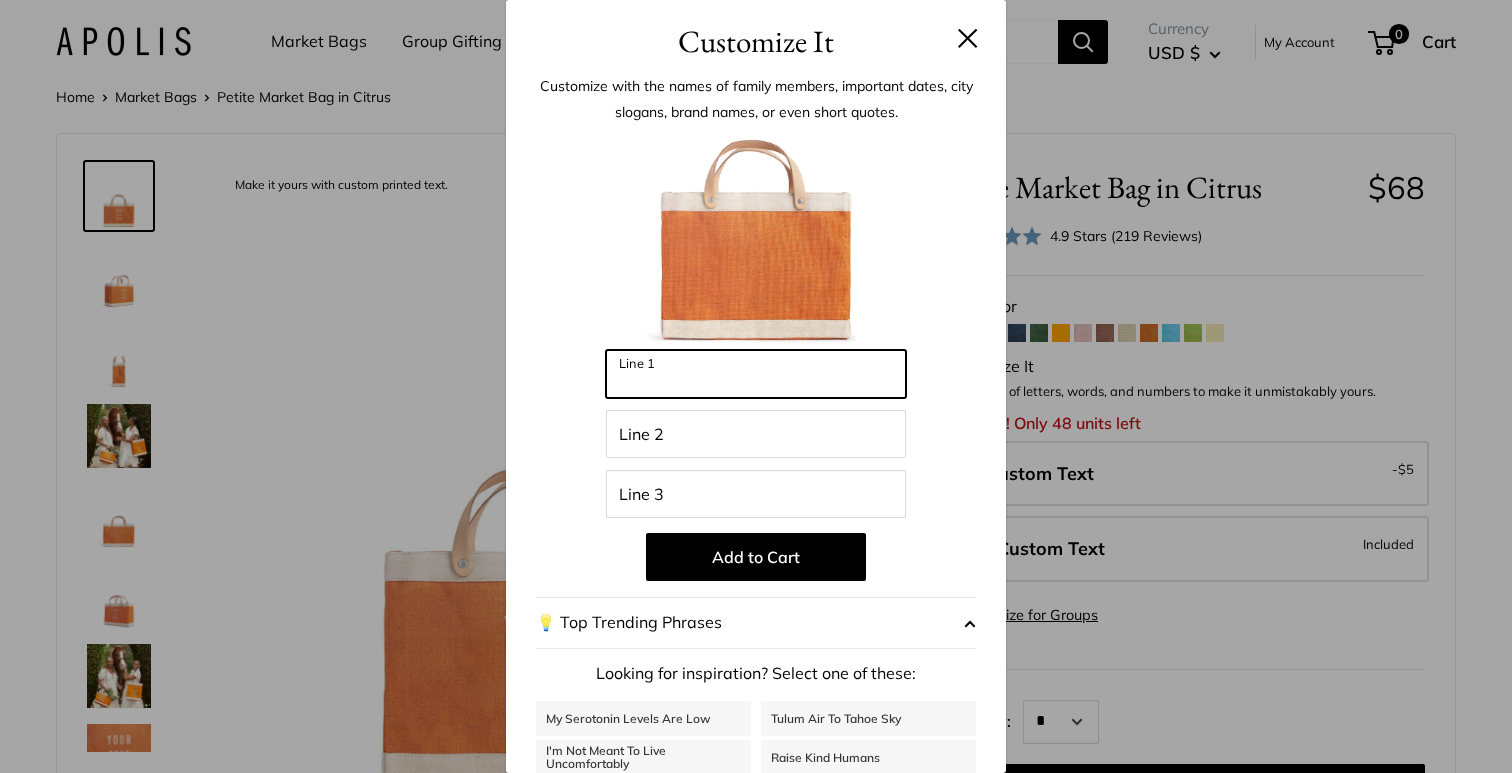 type on "*" 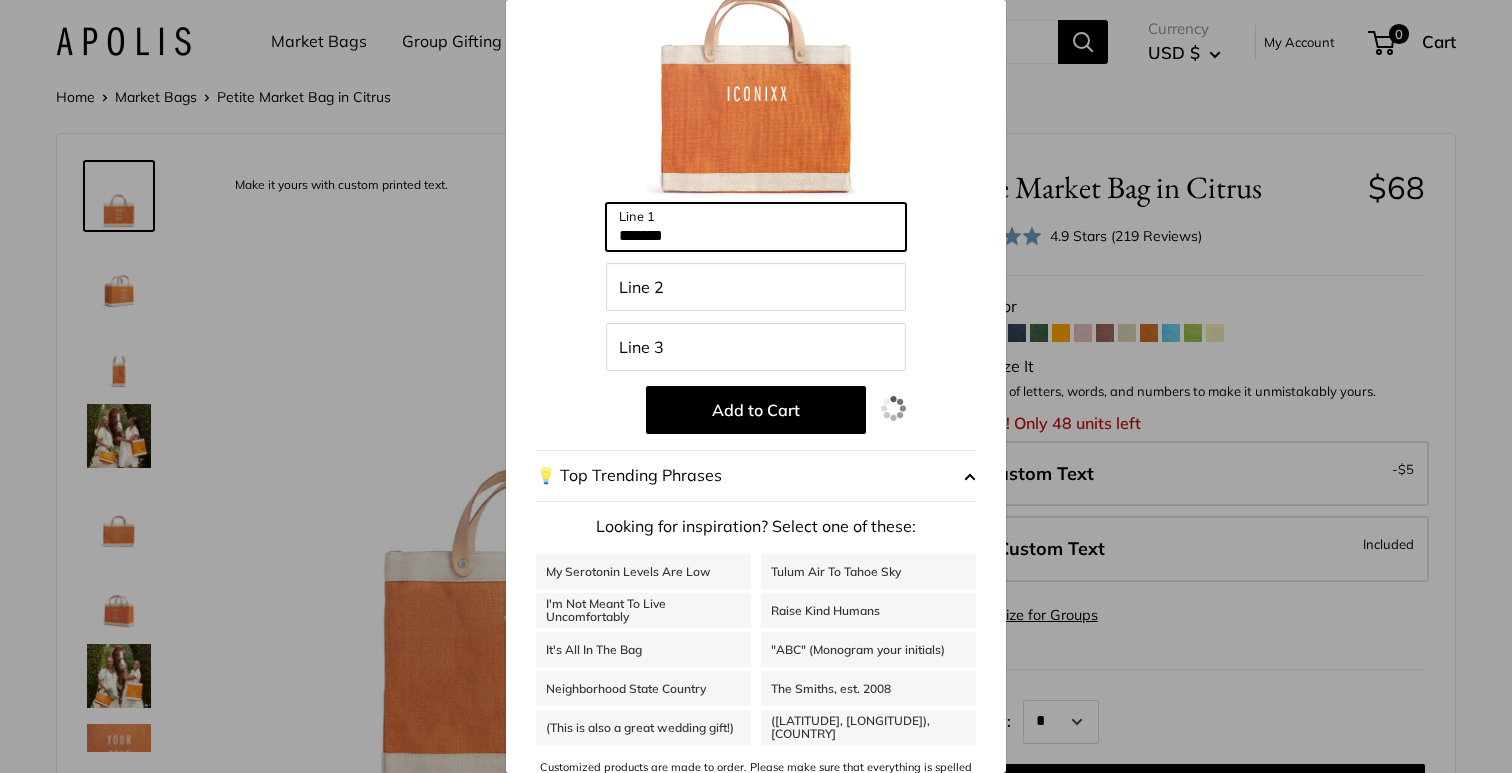 scroll, scrollTop: 180, scrollLeft: 0, axis: vertical 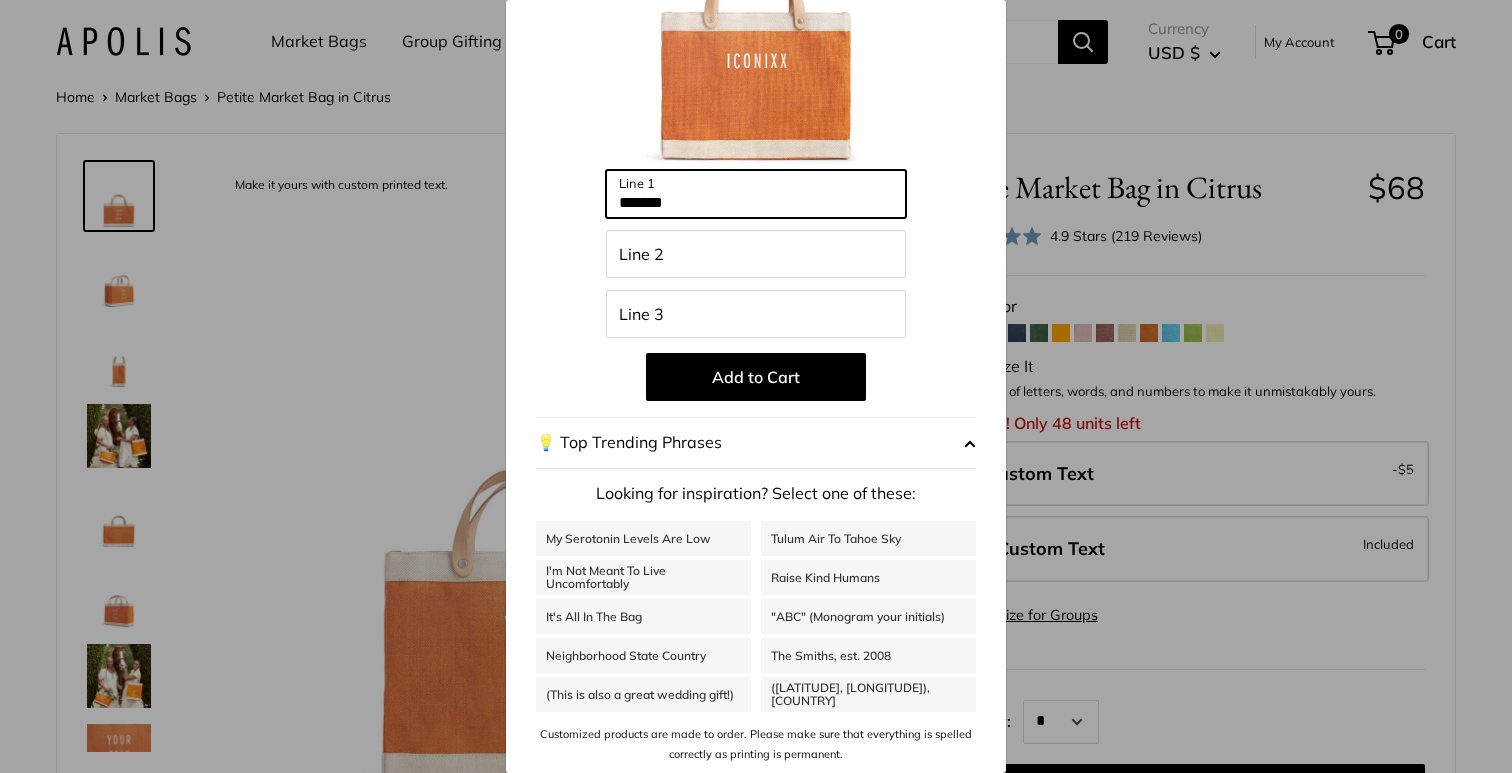 type on "*******" 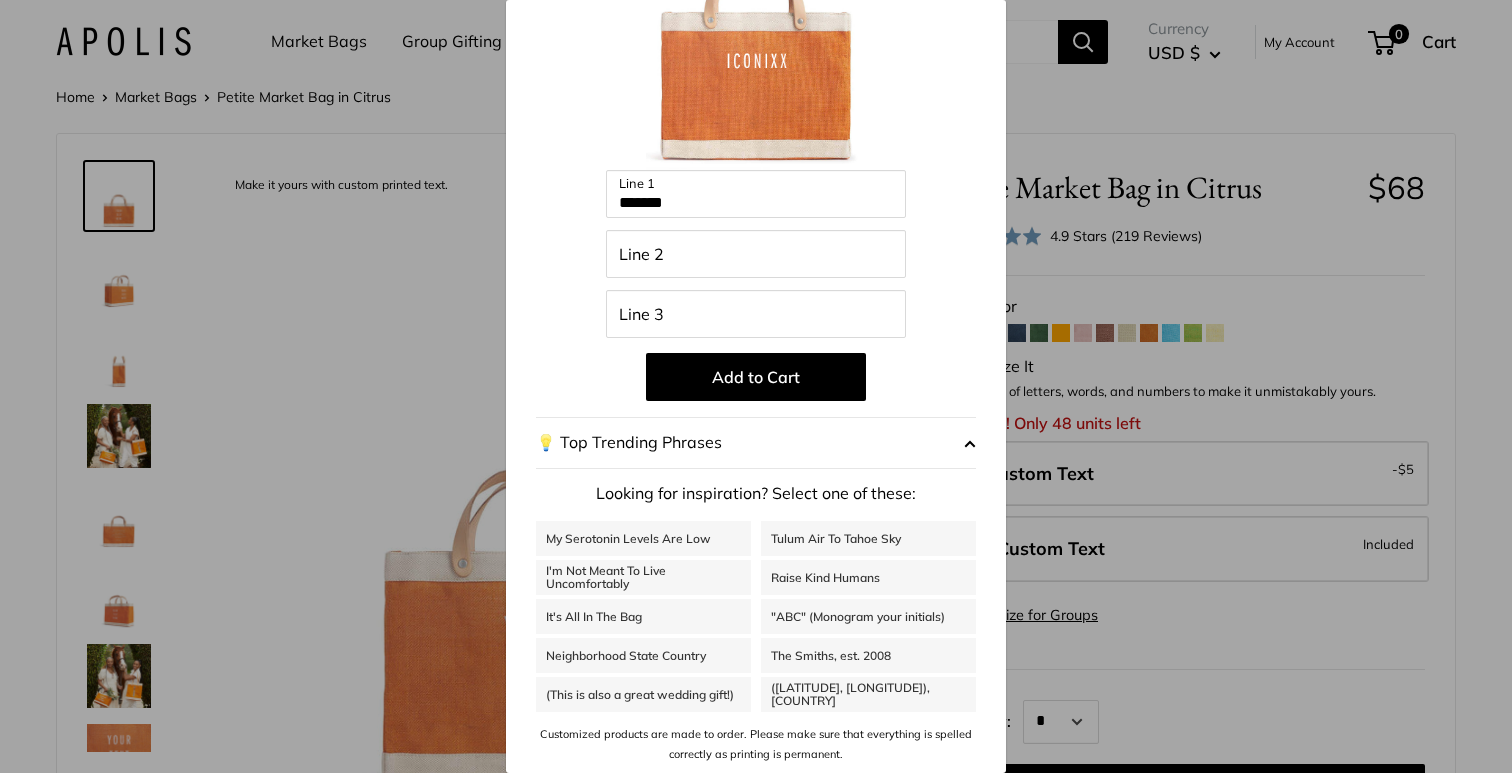 click on "Customize It
Customize with the names of family members, important dates, city slogans, brand names, or even short quotes.
Enter 39 letters
*******
Line 1
Line 2
Line 3
Add to Cart
💡 Top Trending Phrases
Looking for inspiration? Select one of these: My Serotonin Levels Are Low" at bounding box center (756, 386) 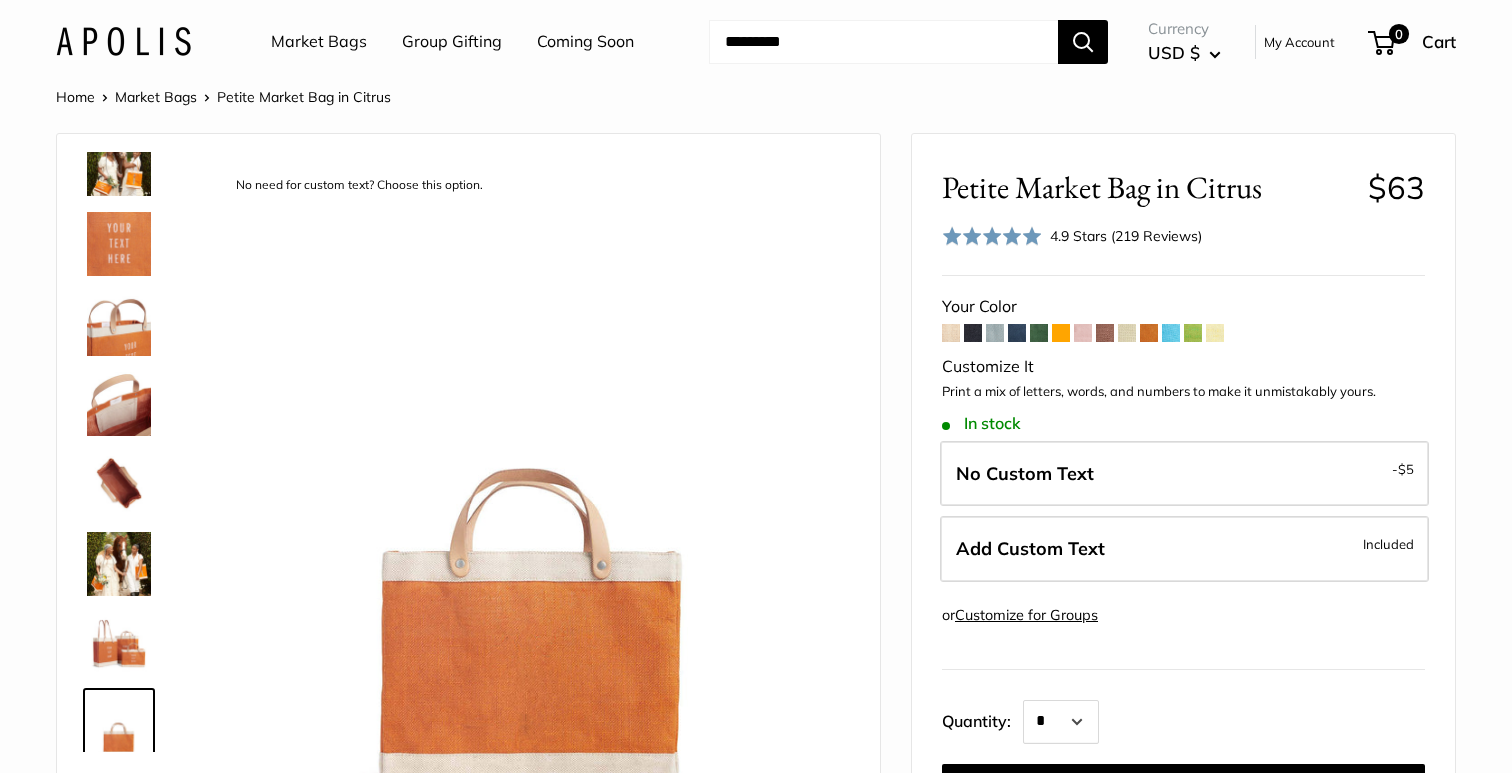 scroll, scrollTop: 528, scrollLeft: 0, axis: vertical 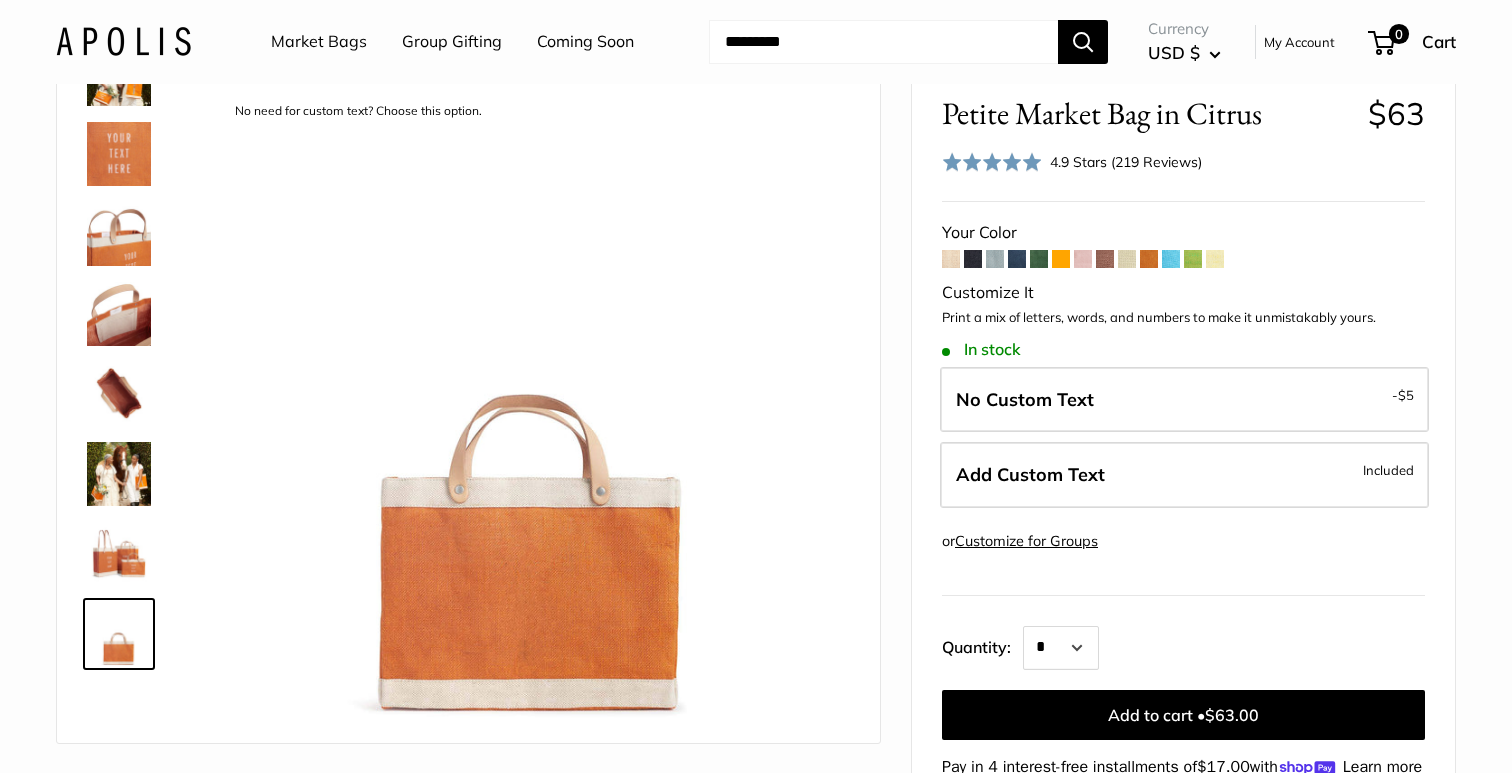 click on "Customize for Groups" at bounding box center [1026, 541] 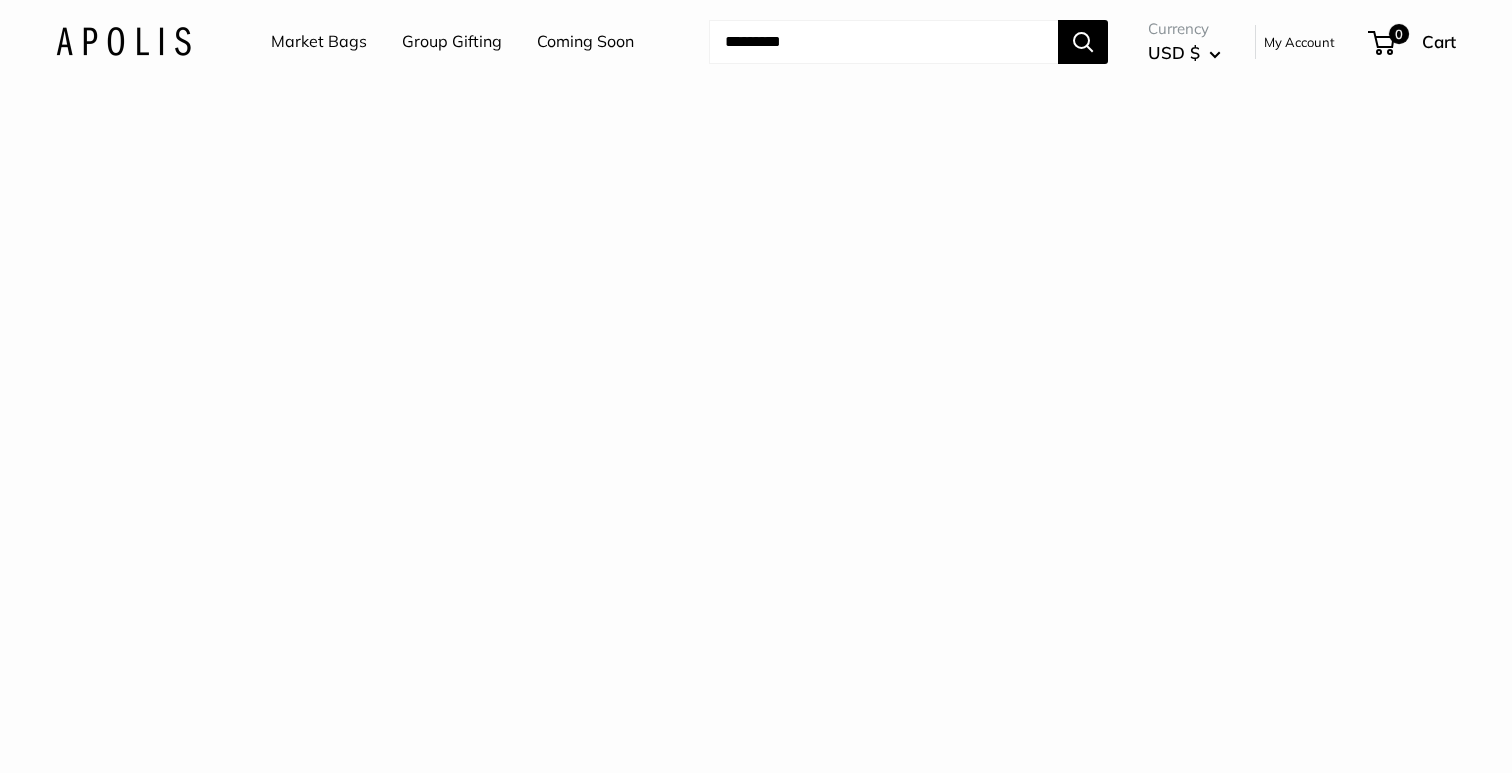scroll, scrollTop: 0, scrollLeft: 0, axis: both 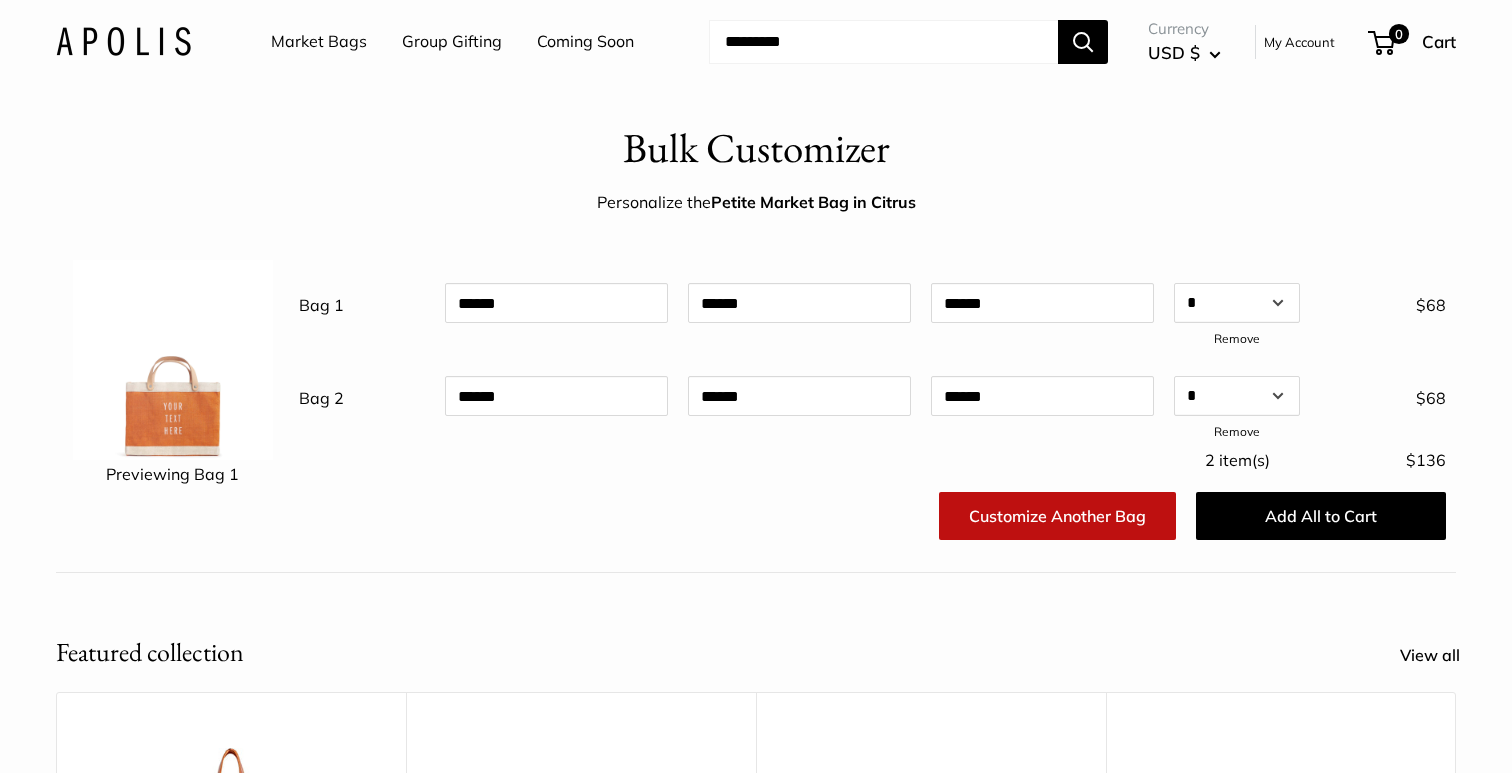 click at bounding box center [173, 360] 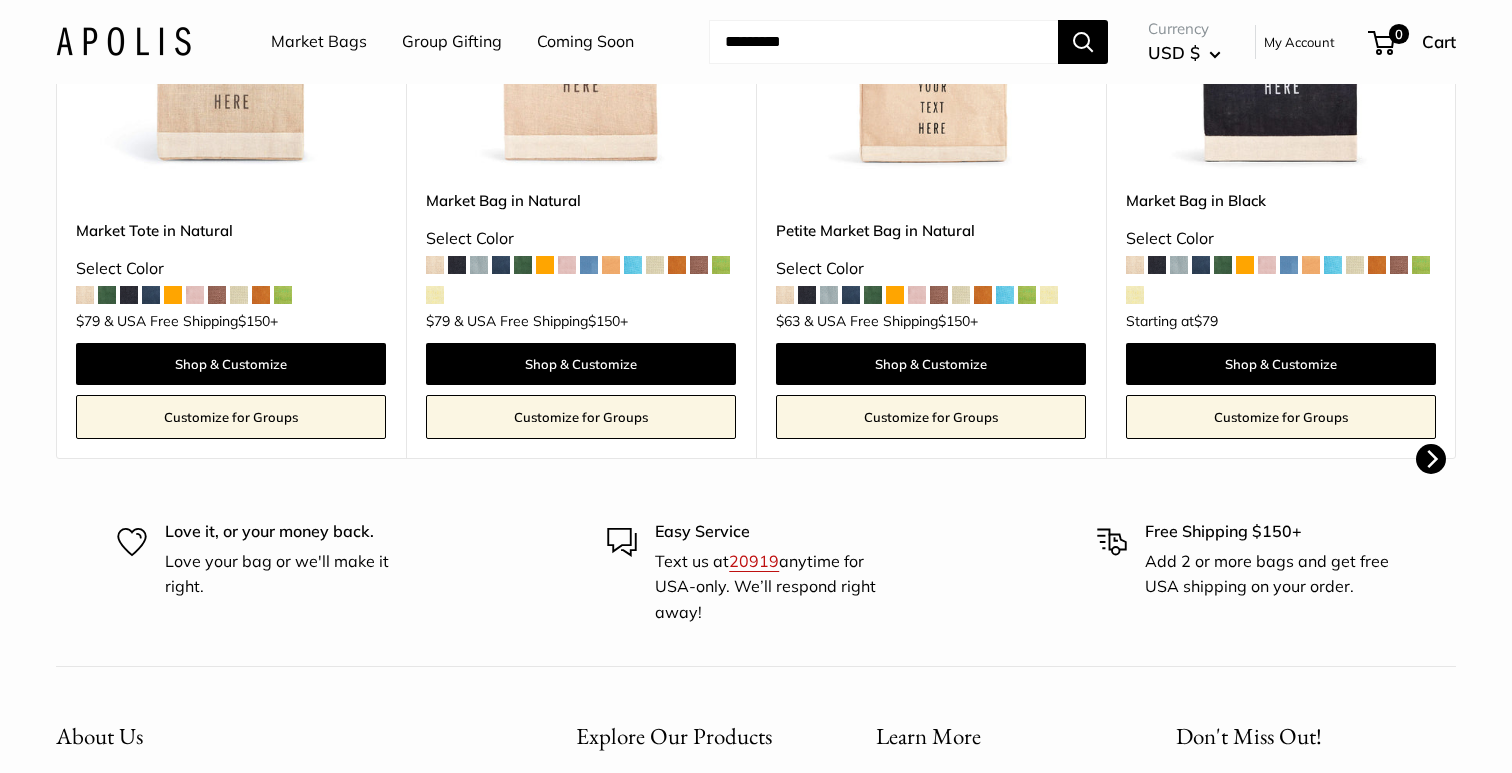 scroll, scrollTop: 0, scrollLeft: 0, axis: both 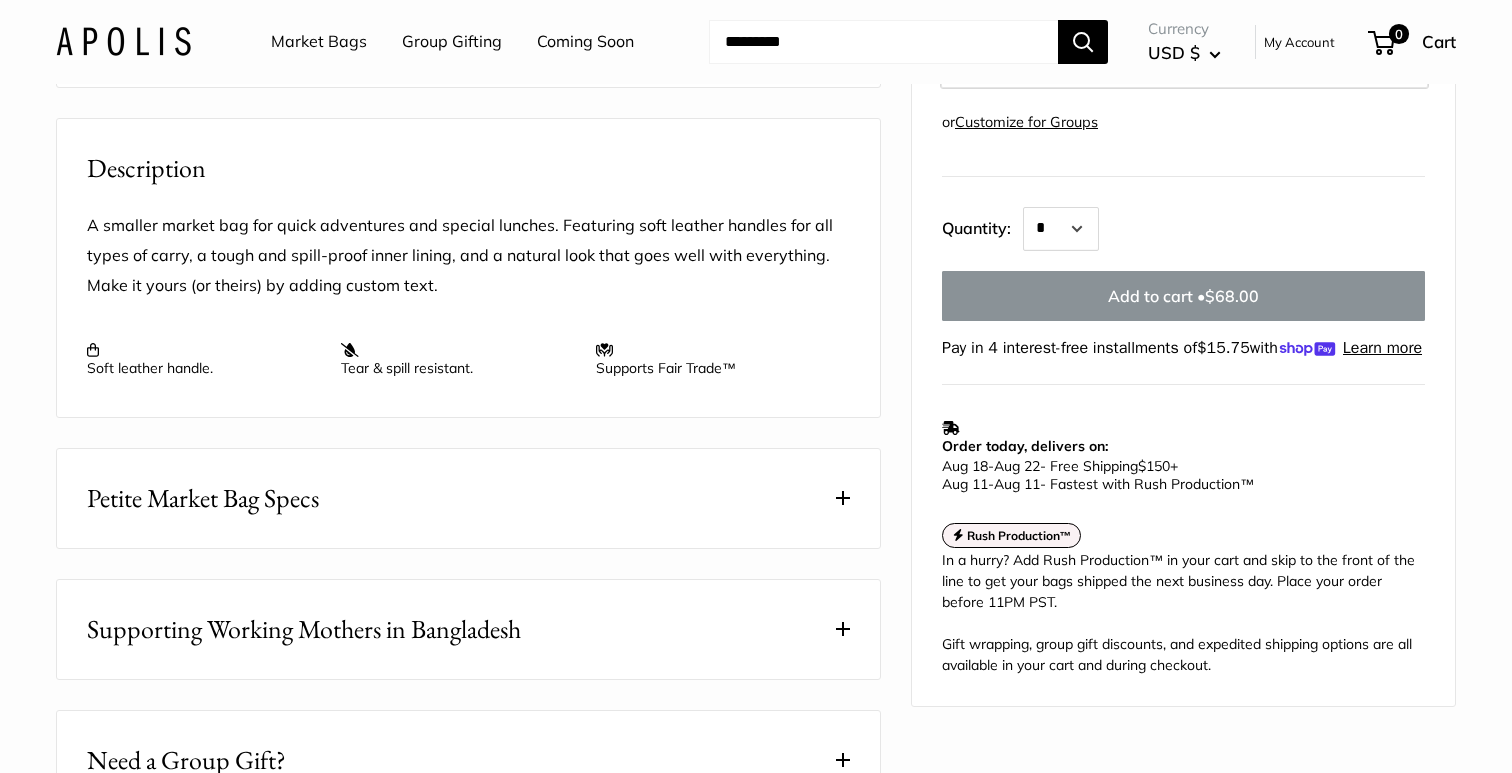 drag, startPoint x: 936, startPoint y: 470, endPoint x: 1265, endPoint y: 516, distance: 332.20023 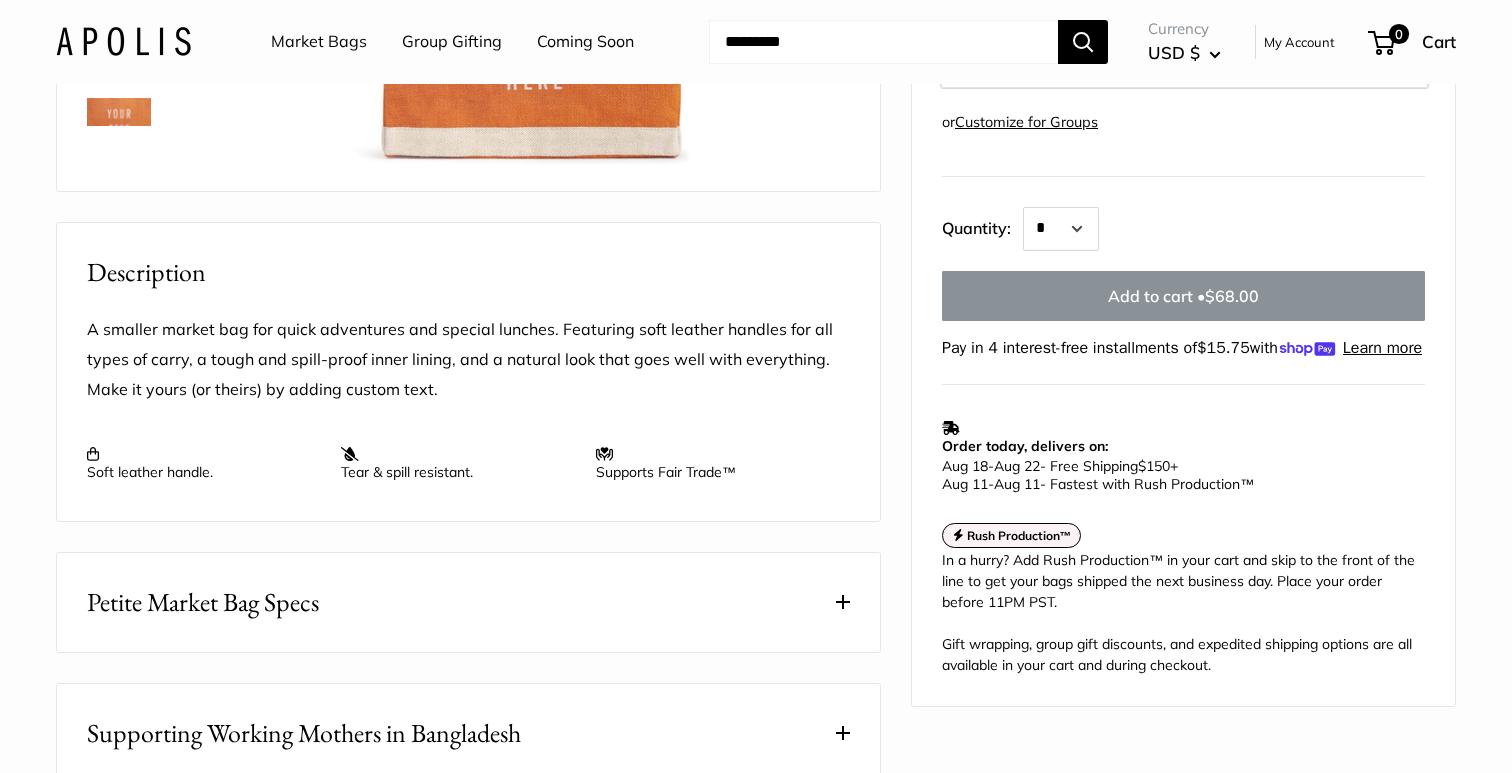 scroll, scrollTop: 660, scrollLeft: 0, axis: vertical 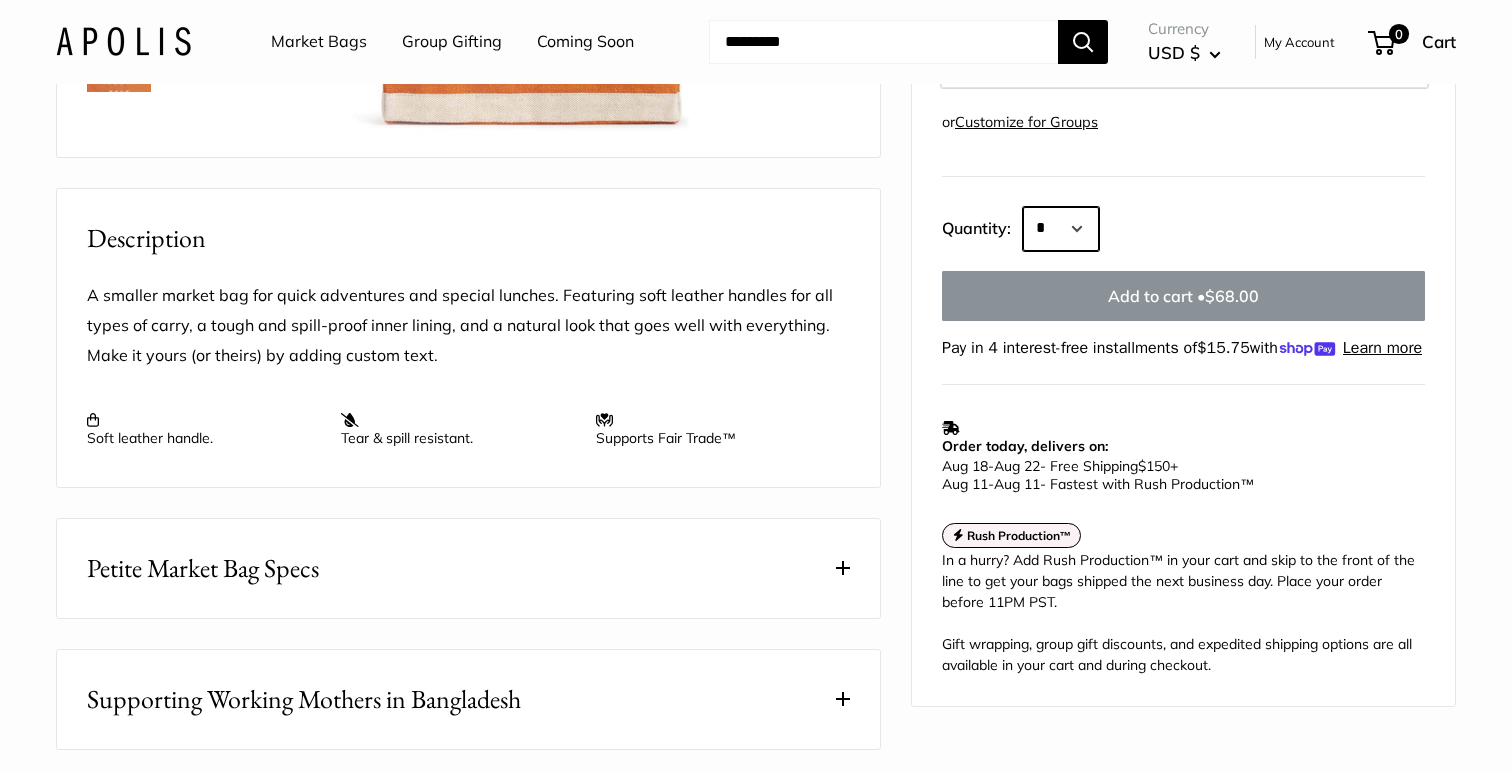 click on "* * * * * * * * * *** *** *** *** *** *** *** *** *** *** *** *** *** *** *** *** *** *** *** *** *** *** *** *** *** *** *** *** *** *** *** *** *** *** *** *** *** *** *** *** *** *** *** *** *** *** *** *** *** *** *** *** *** *** *** *** *** *** *** *** *** *** *** *** *** *** *** *** *** *** *** *** *** *** *** *** *** *** *** *** *** *** *** *** *** *** *** *** *** *** ****" at bounding box center (1061, 229) 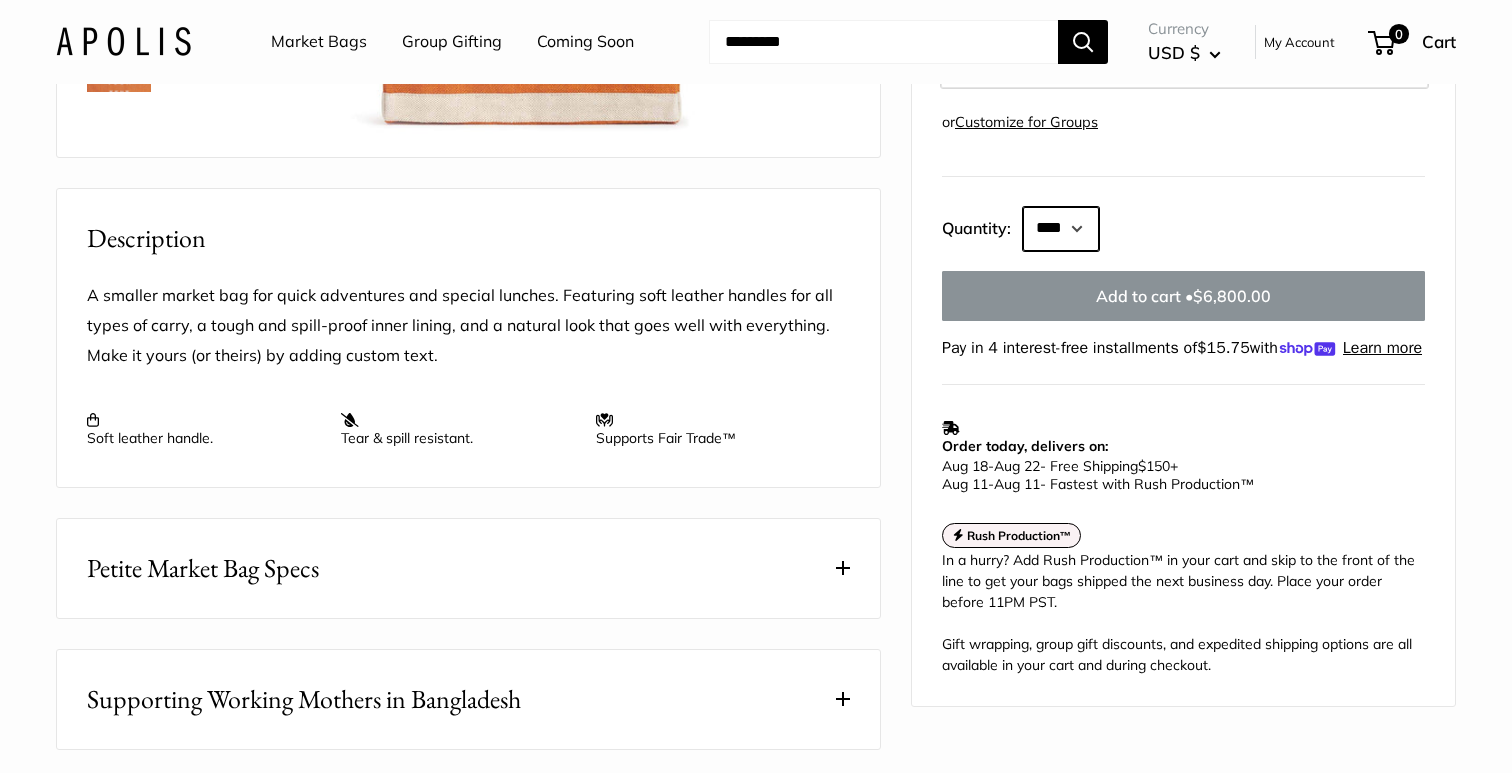 click on "* * * * * * * * * *** *** *** *** *** *** *** *** *** *** *** *** *** *** *** *** *** *** *** *** *** *** *** *** *** *** *** *** *** *** *** *** *** *** *** *** *** *** *** *** *** *** *** *** *** *** *** *** *** *** *** *** *** *** *** *** *** *** *** *** *** *** *** *** *** *** *** *** *** *** *** *** *** *** *** *** *** *** *** *** *** *** *** *** *** *** *** *** *** *** ****" at bounding box center [1061, 229] 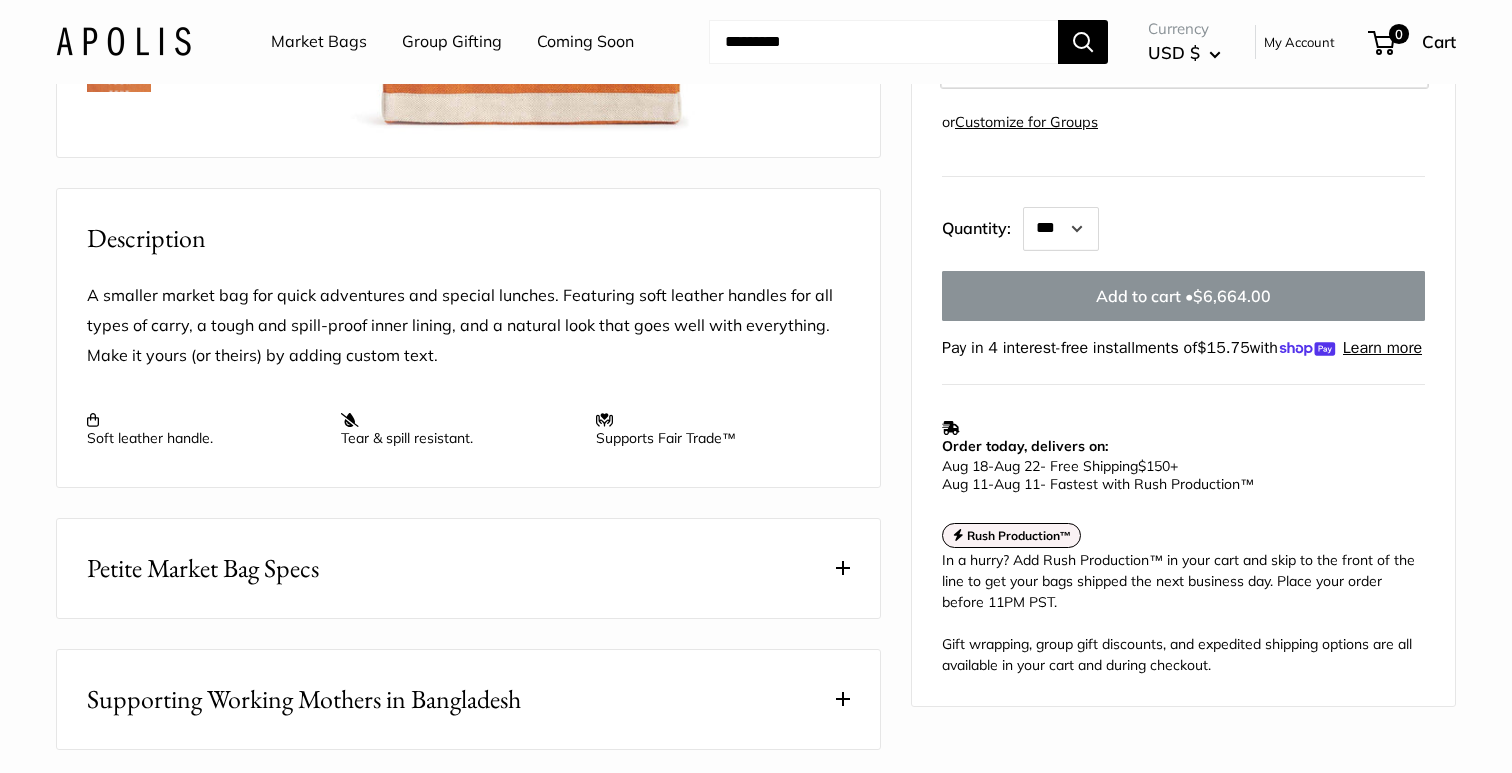 click on "* * * * * * * * * *** *** *** *** *** *** *** *** *** *** *** *** *** *** *** *** *** *** *** *** *** *** *** *** *** *** *** *** *** *** *** *** *** *** *** *** *** *** *** *** *** *** *** *** *** *** *** *** *** *** *** *** *** *** *** *** *** *** *** *** *** *** *** *** *** *** *** *** *** *** *** *** *** *** *** *** *** *** *** *** *** *** *** *** *** *** *** *** *** *** ****" at bounding box center [1224, 226] 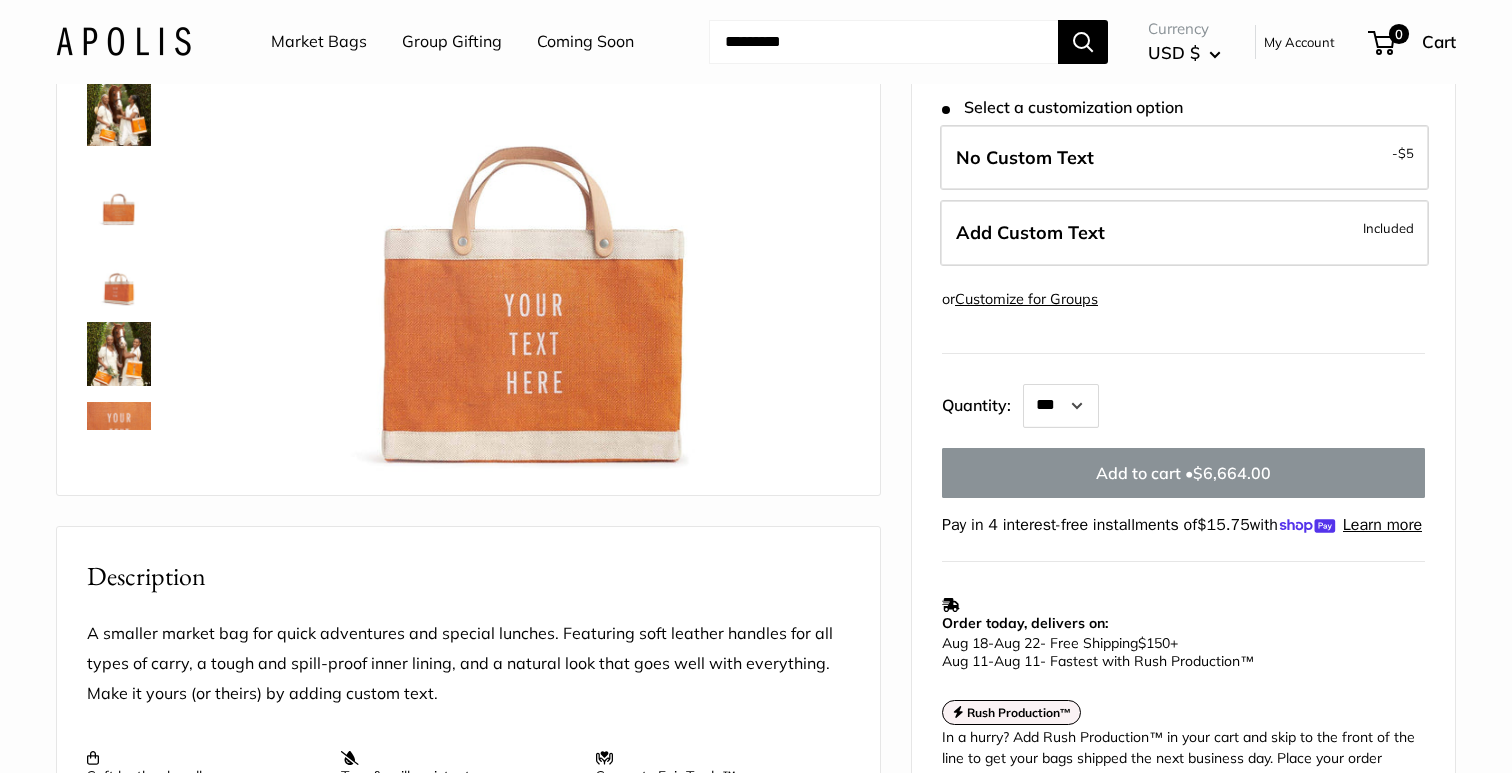 scroll, scrollTop: 301, scrollLeft: 0, axis: vertical 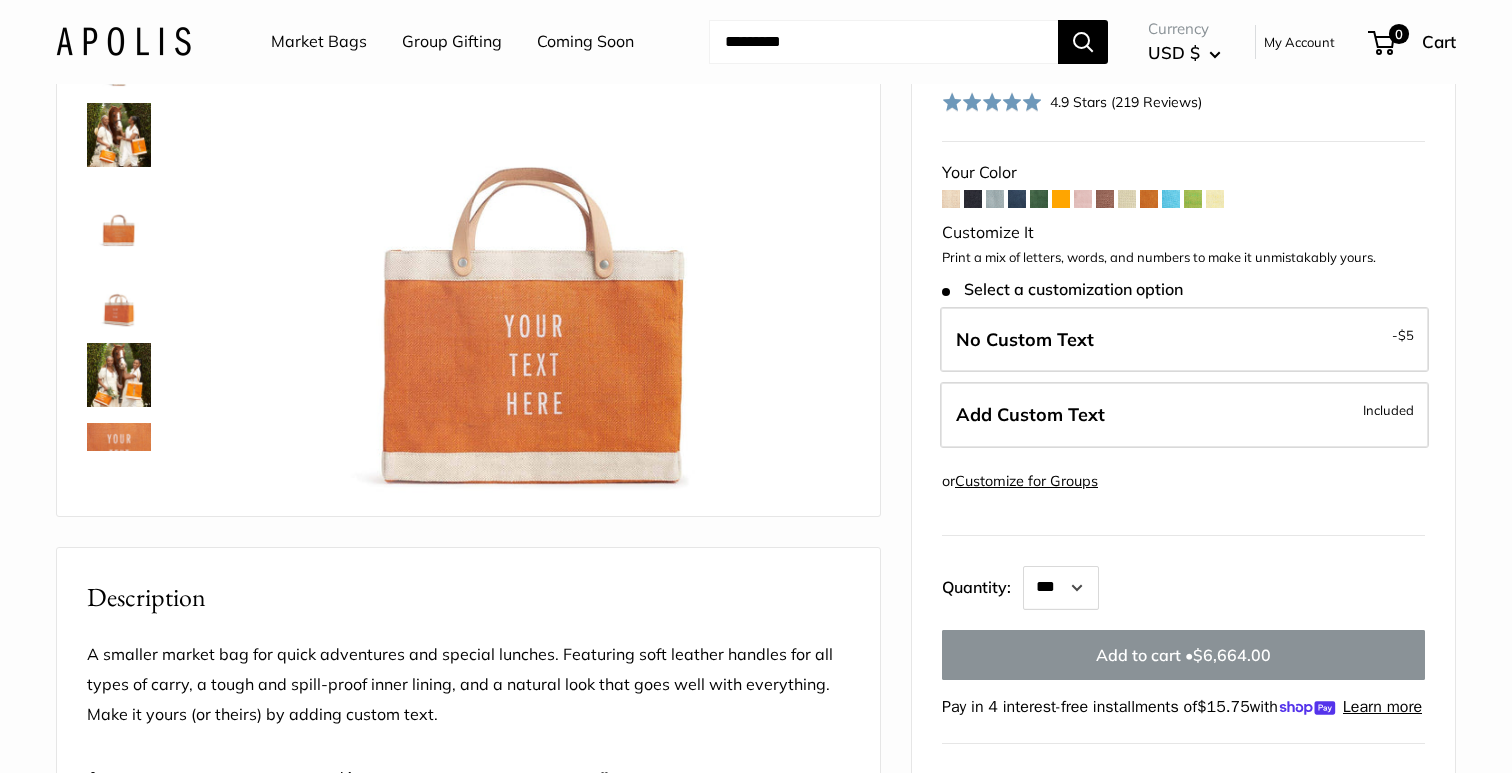 click on "Customize for Groups" at bounding box center [1026, 481] 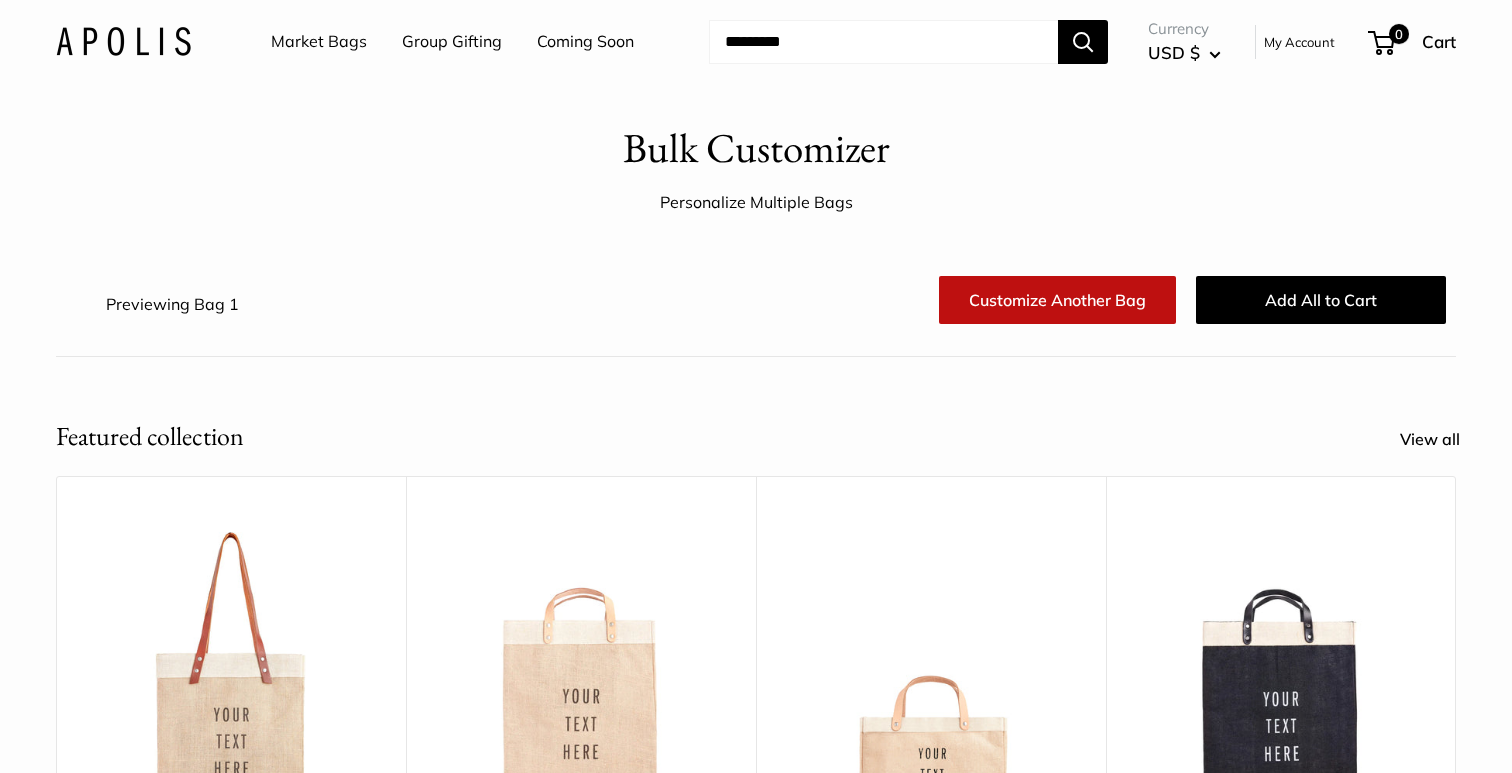 scroll, scrollTop: 0, scrollLeft: 0, axis: both 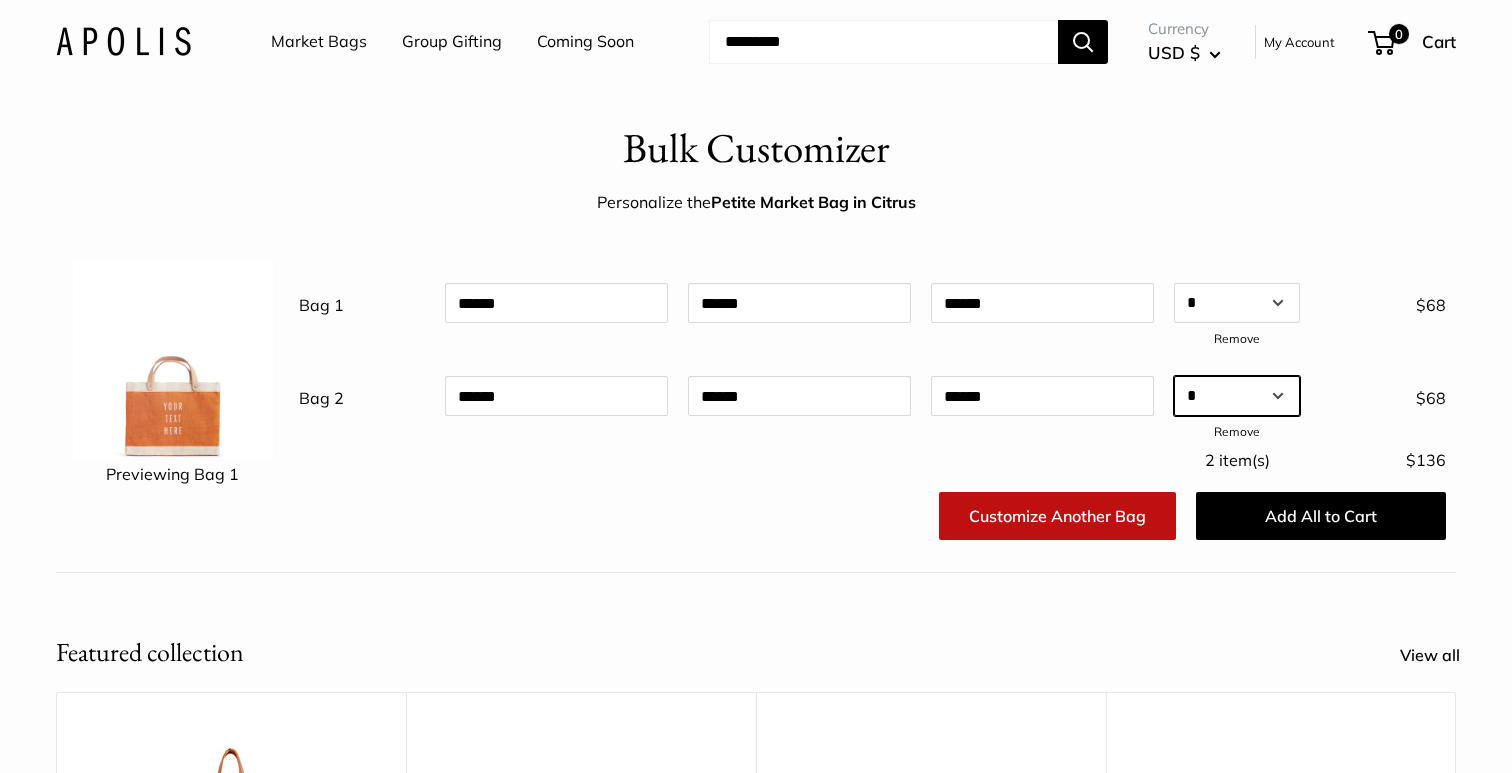 click on "* * * * * * * * * ** ** ** ** ** ** ** ** ** ** ** ** ** ** ** ** ** ** ** ** ** ** ** ** ** ** ** ** ** ** ** ** ** ** ** ** ** ** ** ** ** ** ** ** ** ** ** ** ** ** ** ** ** ** ** ** ** ** ** ** ** ** ** ** ** ** ** ** ** ** ** ** ** ** ** ** ** ** ** ** ** ** ** ** ** ** ** ** ** ** ***" at bounding box center [1237, 396] 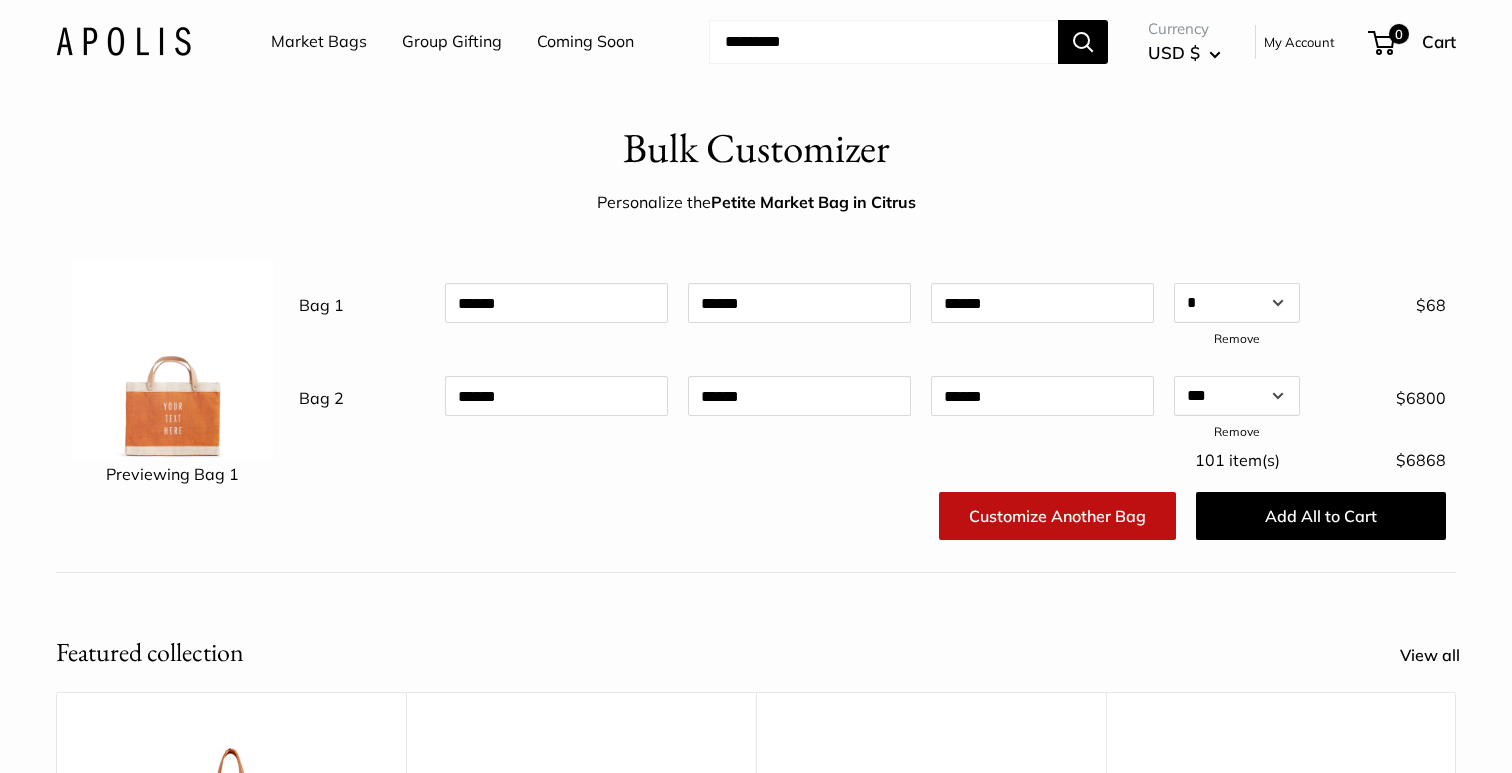 click on "Remove" at bounding box center [1237, 338] 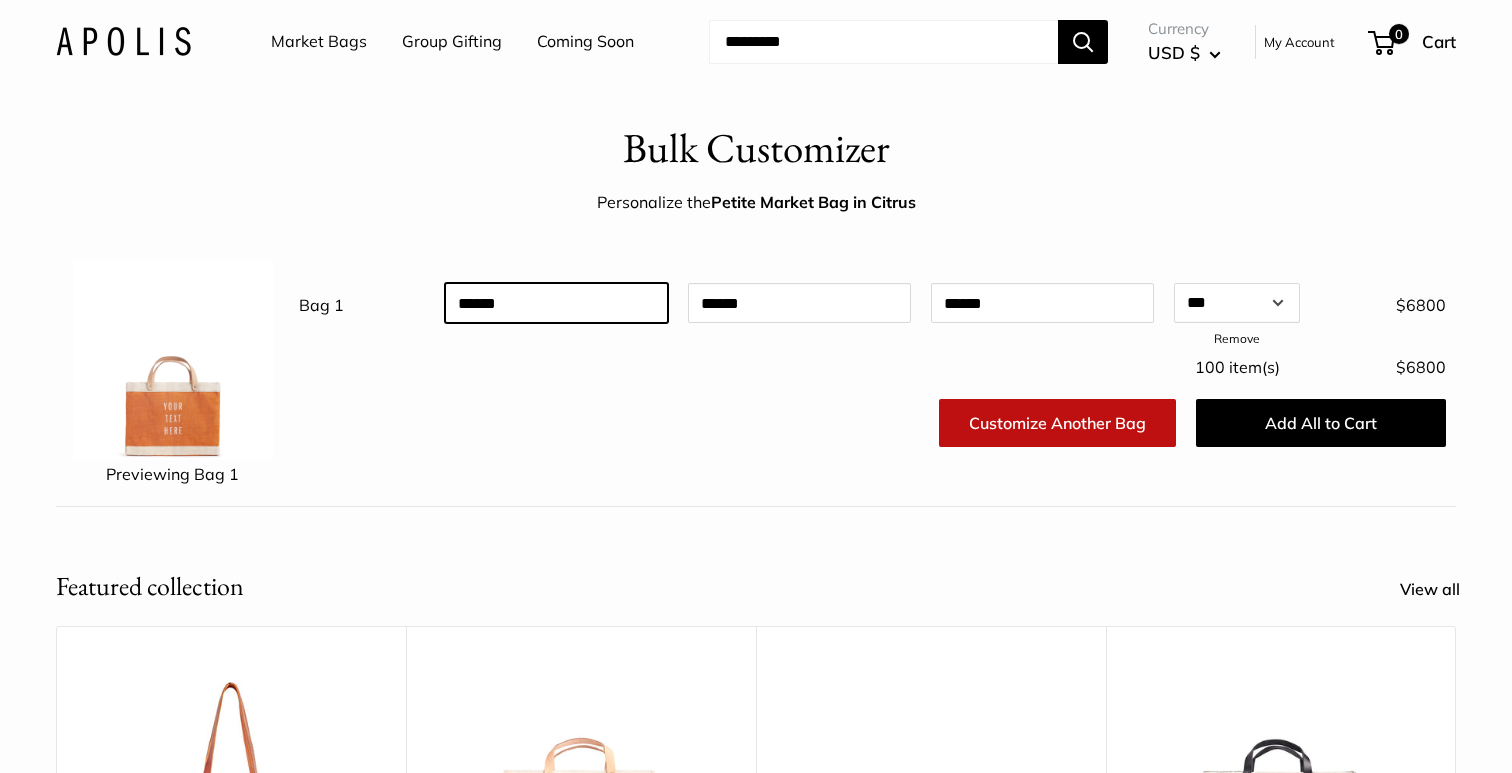 click at bounding box center (556, 303) 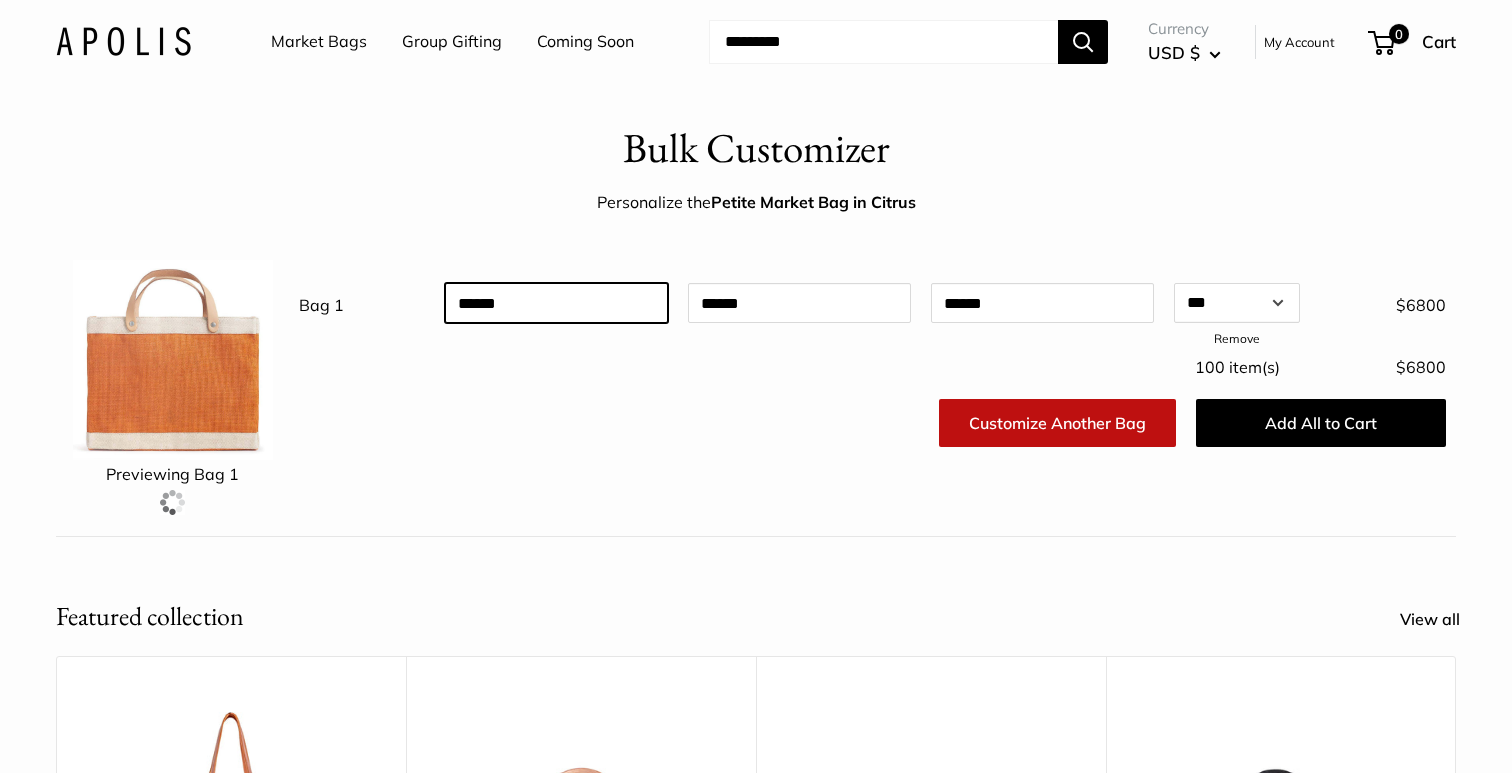 click at bounding box center [556, 303] 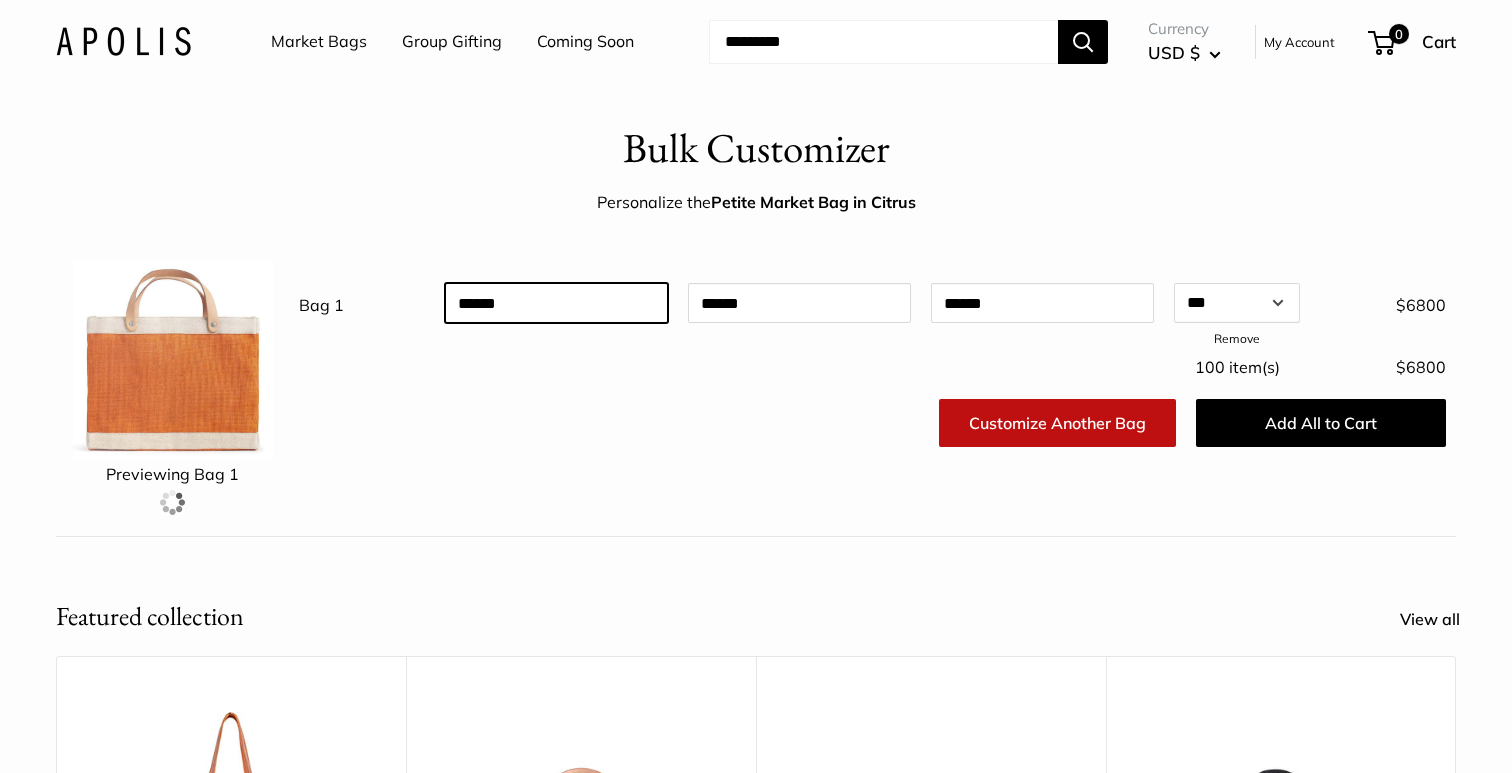 click at bounding box center (556, 303) 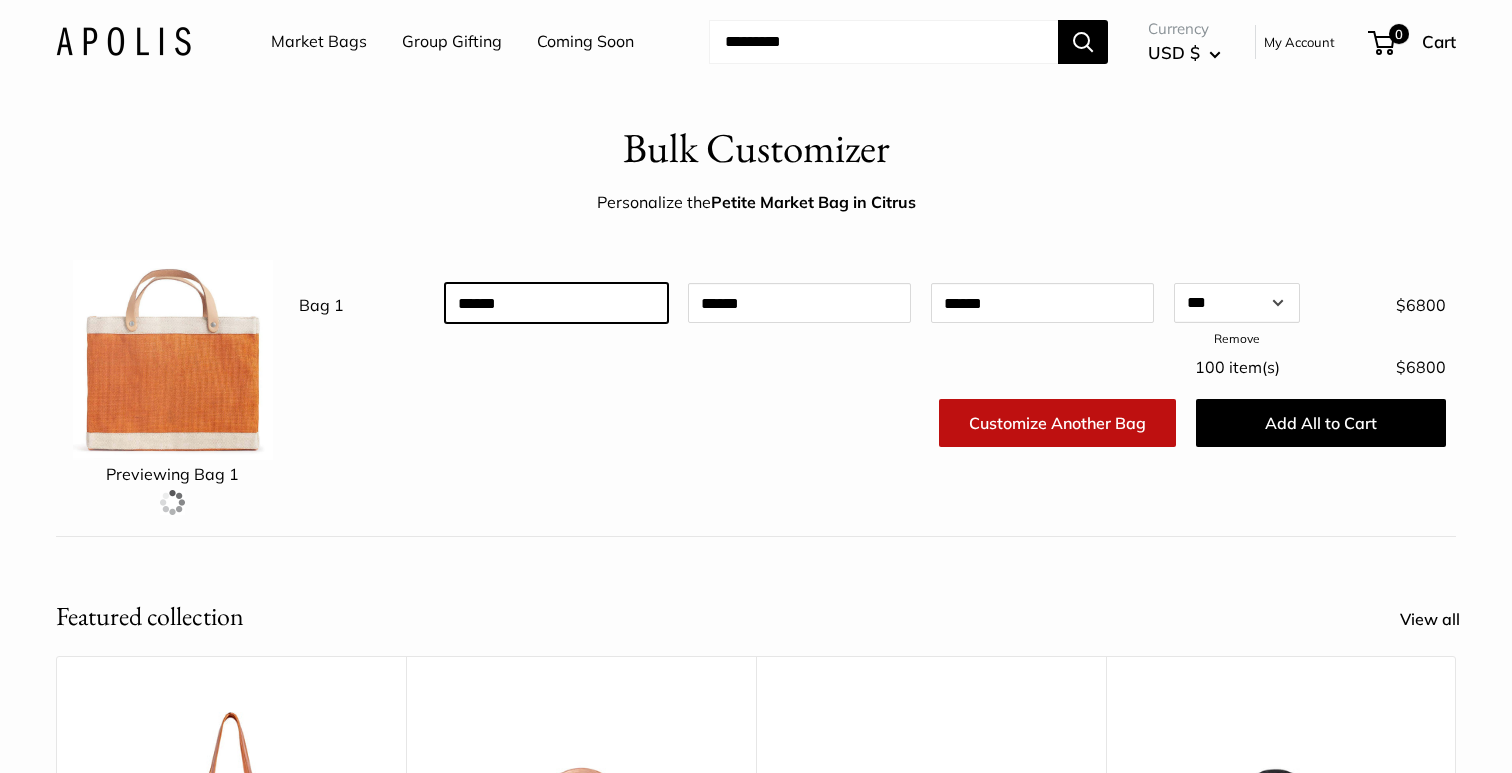 click at bounding box center [556, 303] 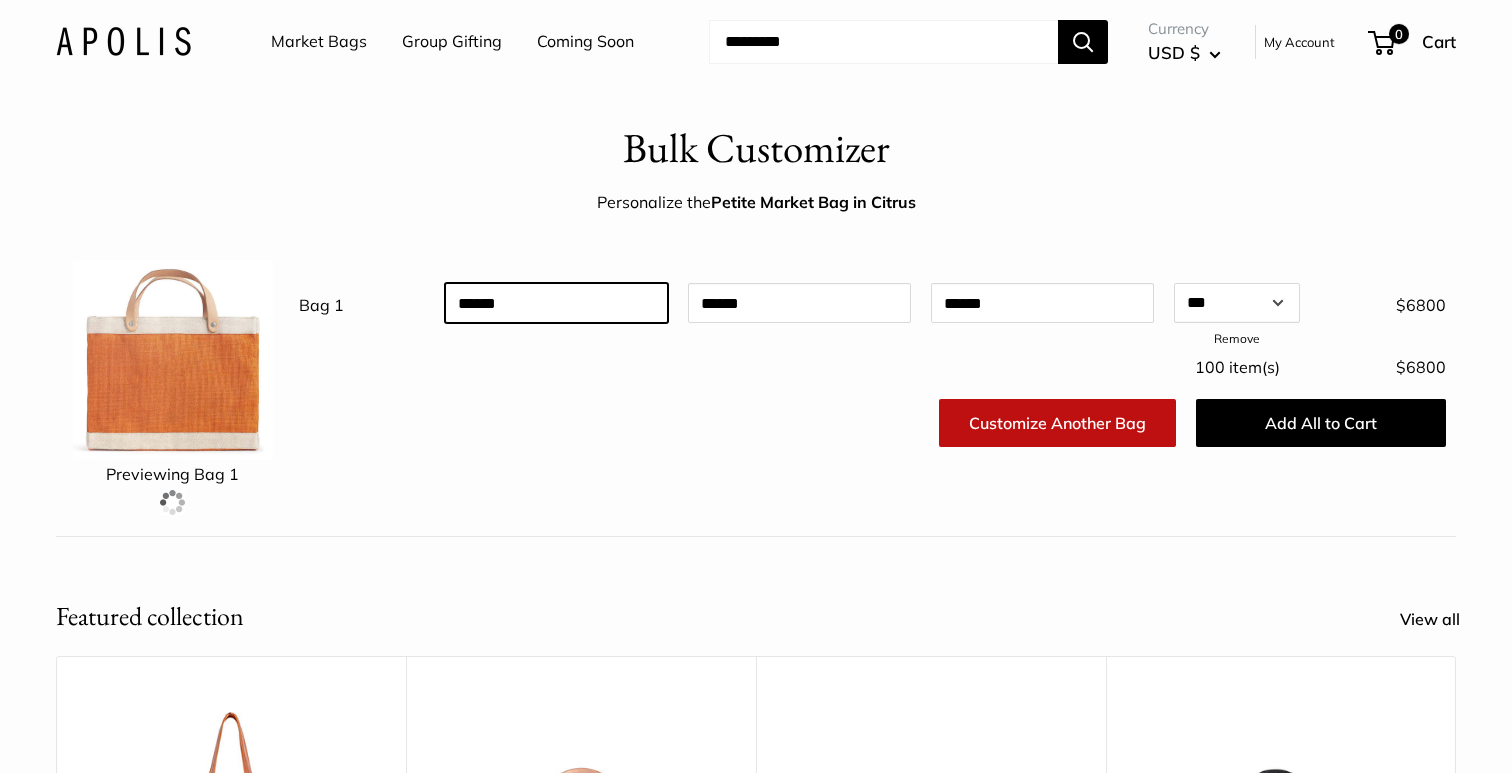 click at bounding box center (556, 303) 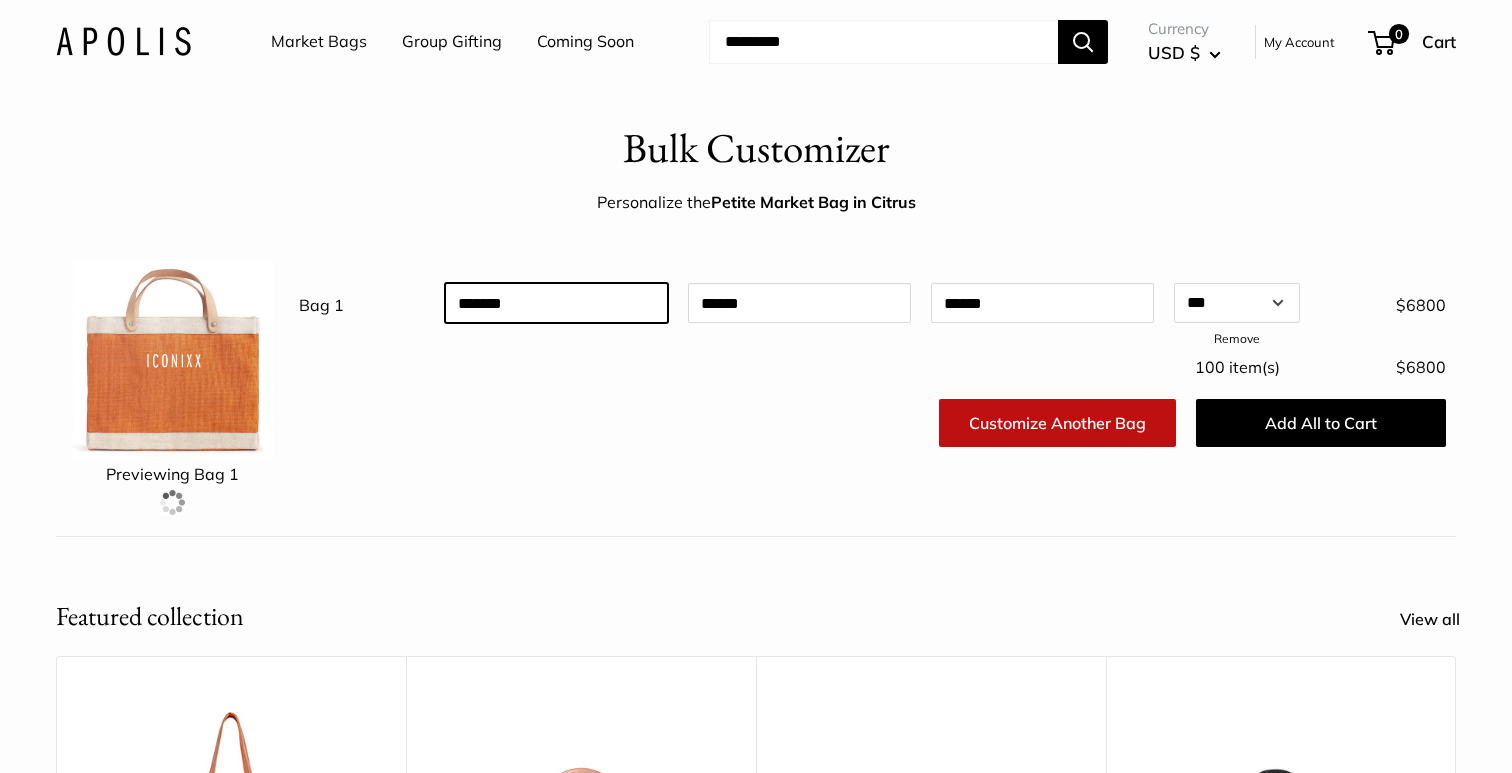 type on "*******" 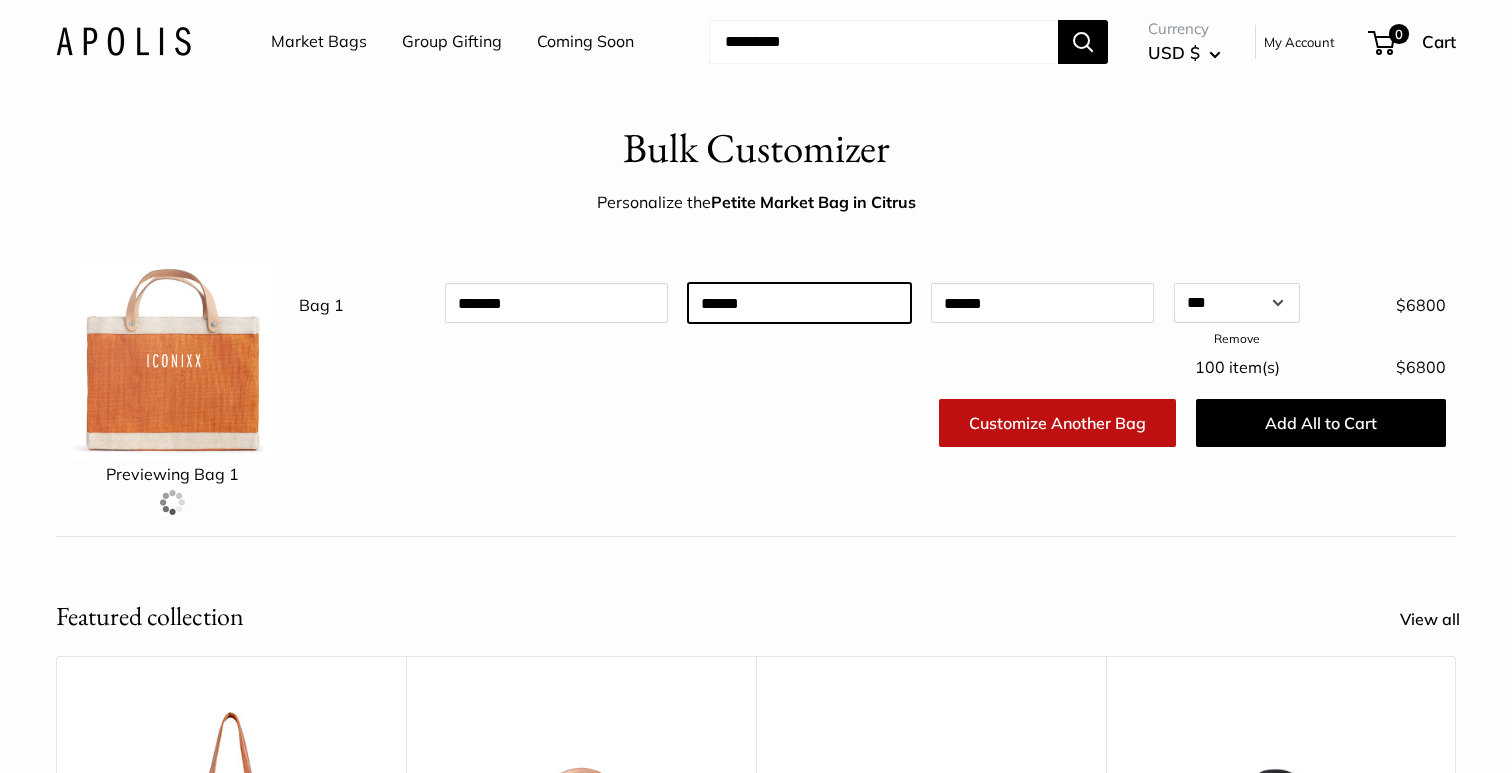 click at bounding box center (799, 303) 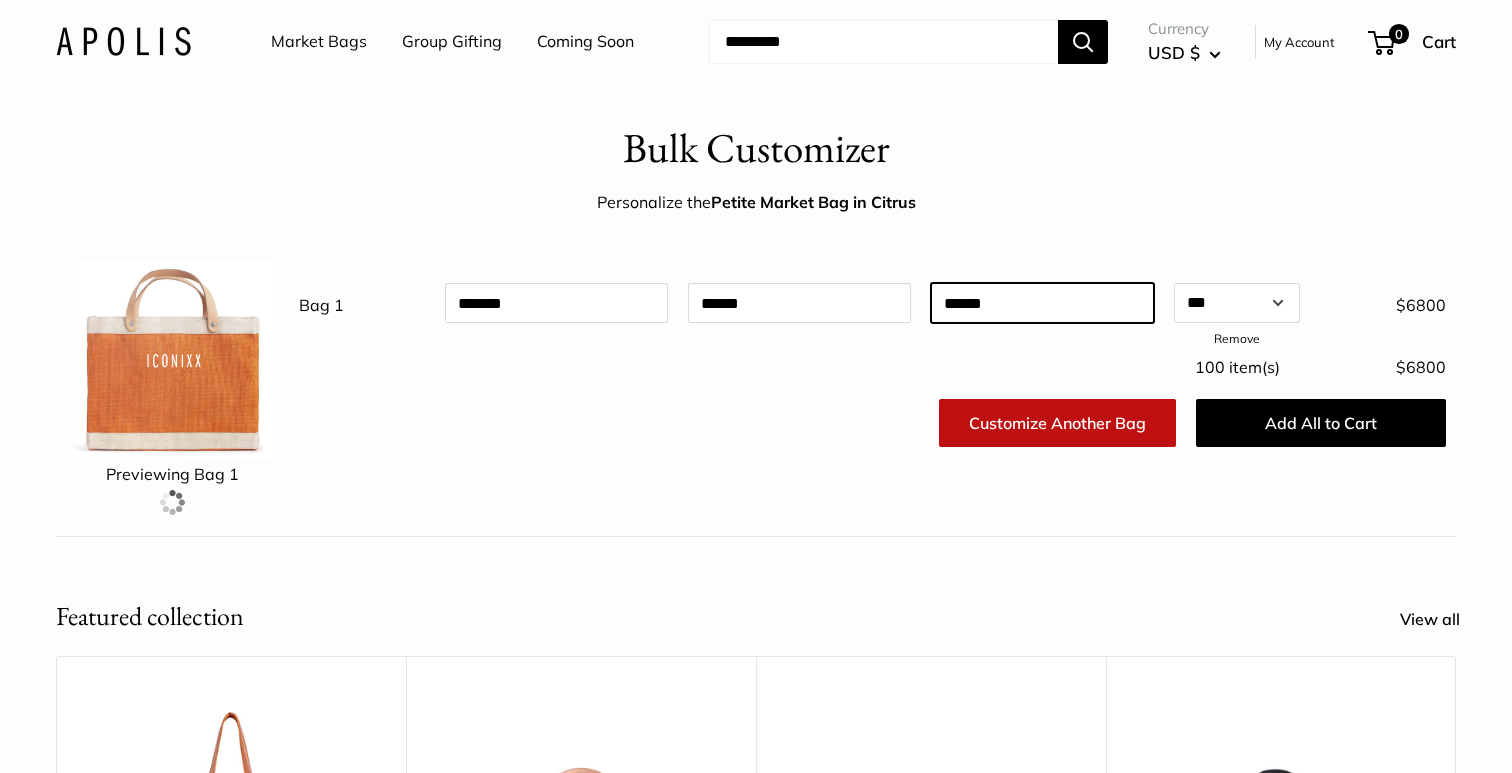 click at bounding box center (1042, 303) 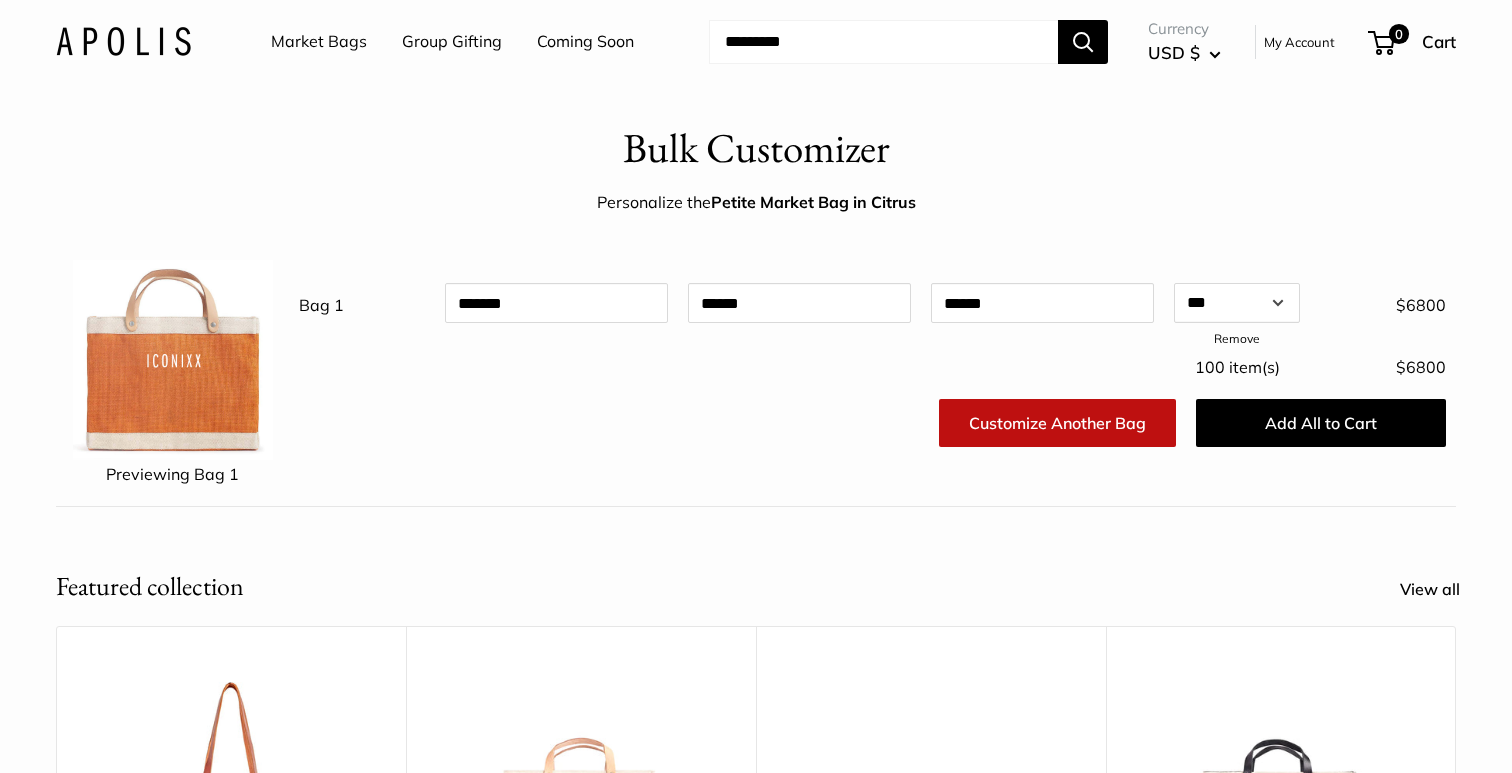 click at bounding box center [799, 368] 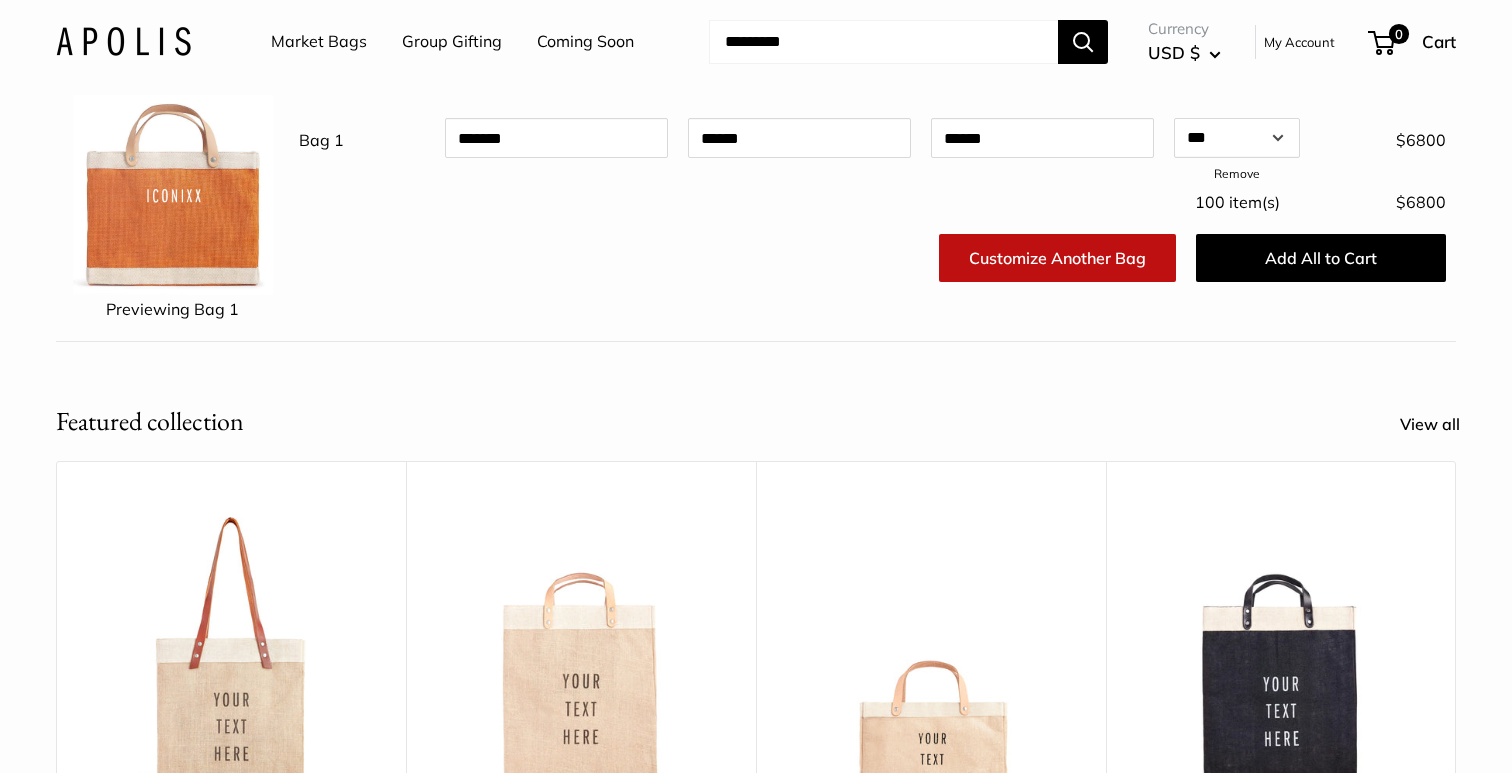 scroll, scrollTop: 0, scrollLeft: 0, axis: both 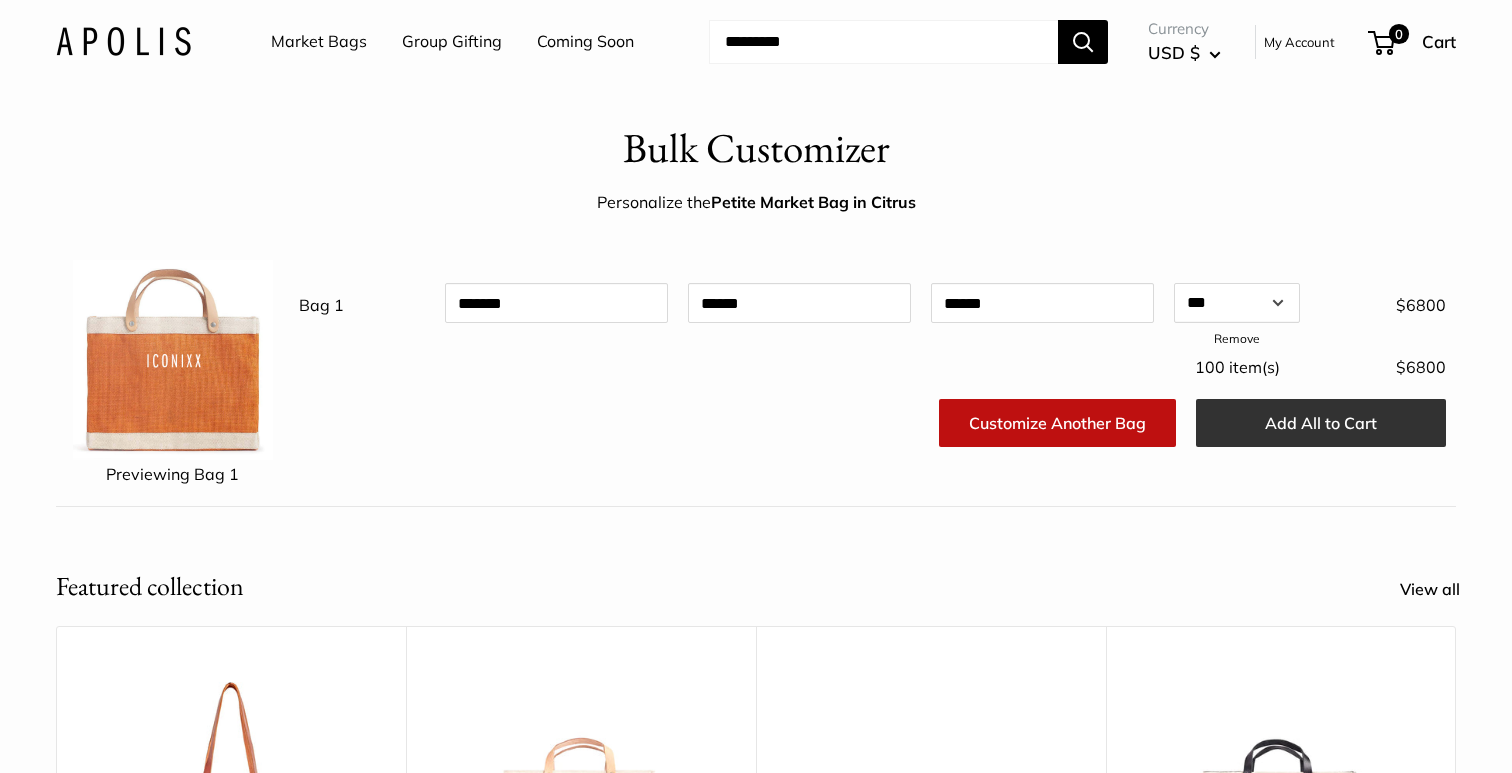 click on "Add All to Cart" at bounding box center [1321, 423] 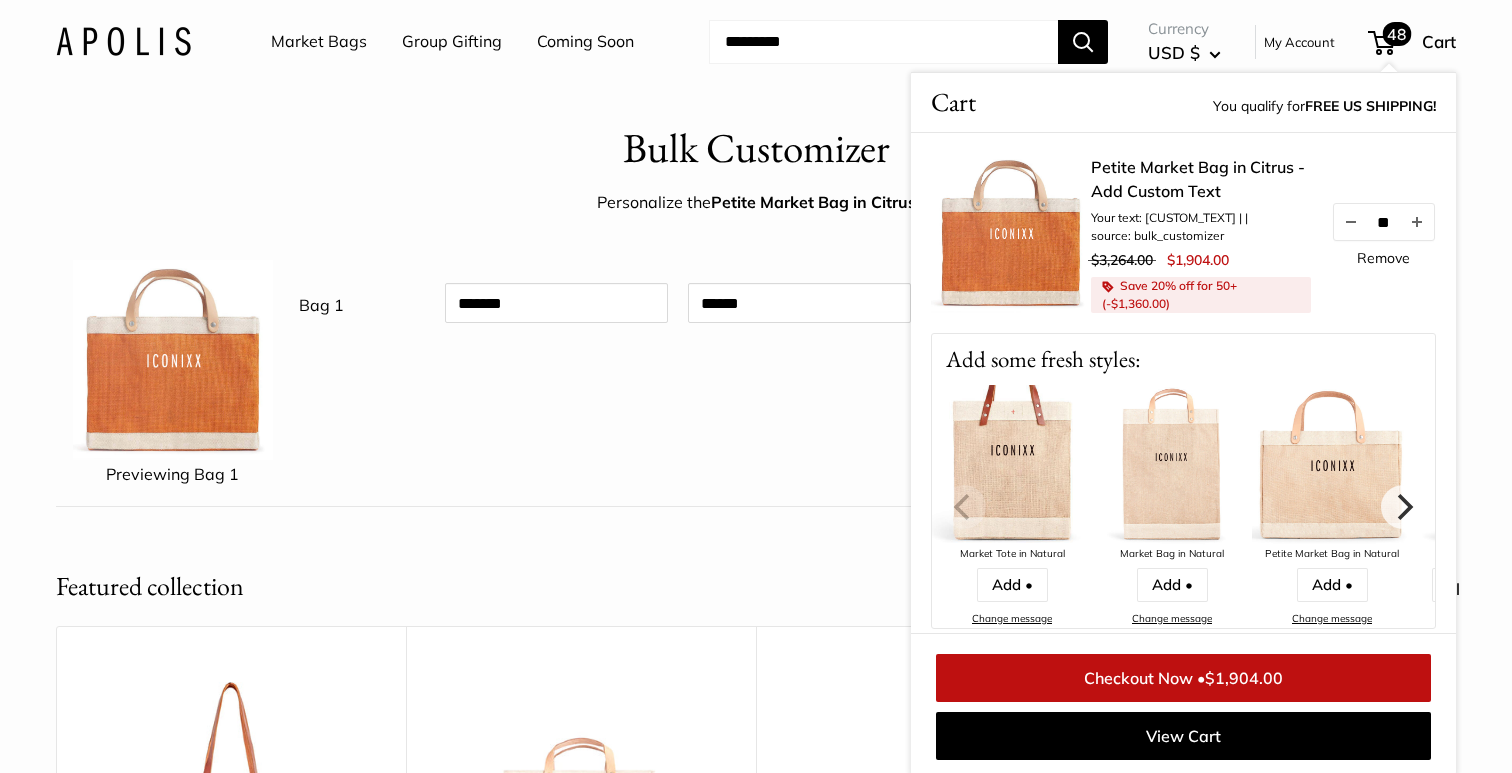 scroll, scrollTop: 2, scrollLeft: 0, axis: vertical 